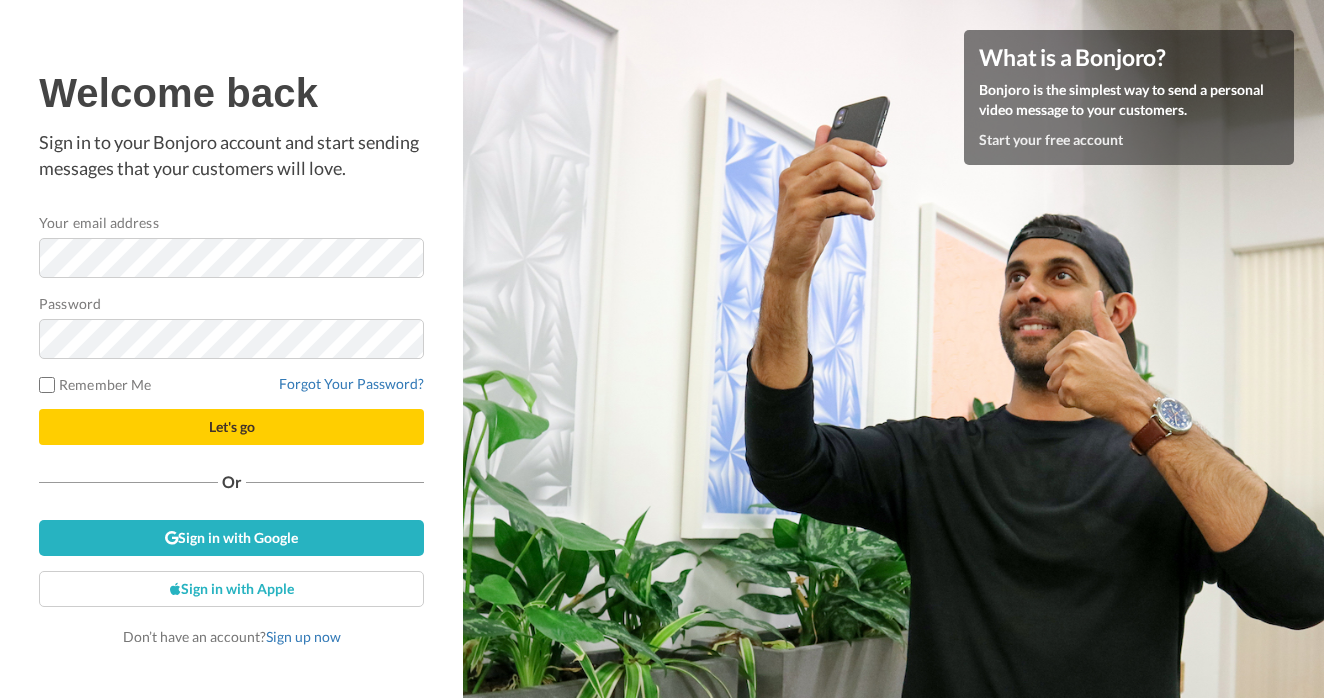 scroll, scrollTop: 0, scrollLeft: 0, axis: both 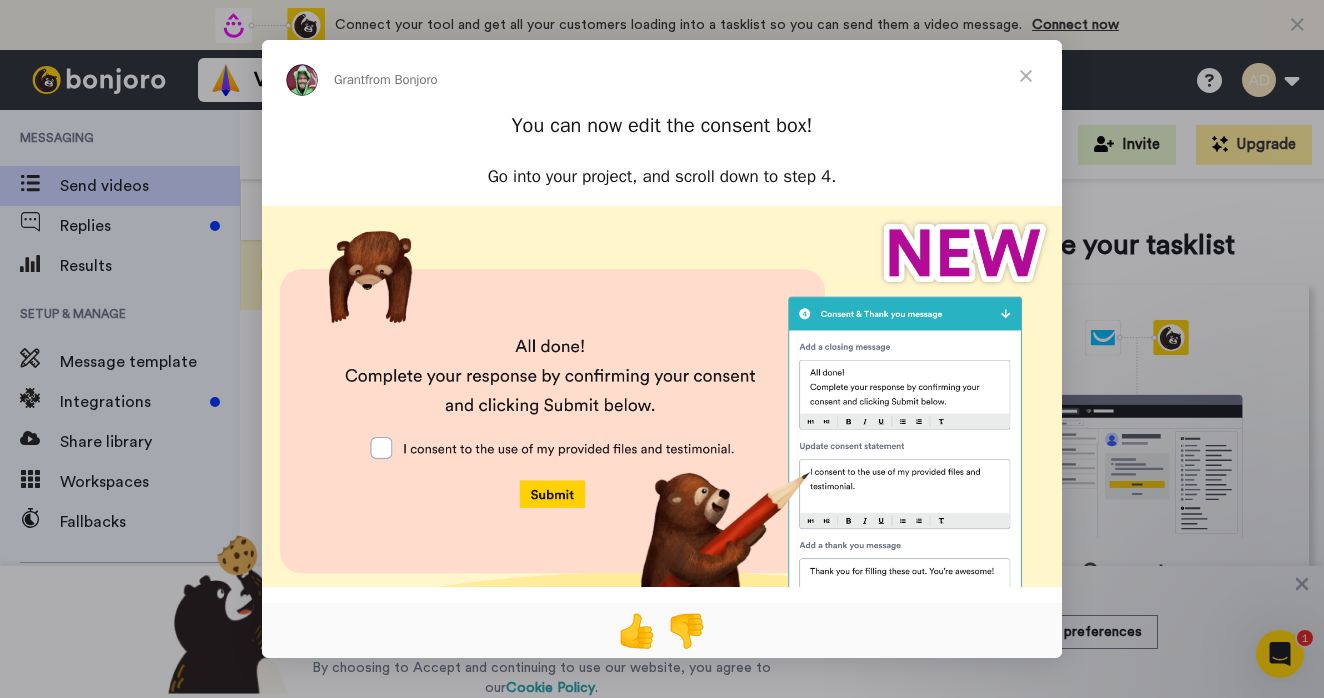 click at bounding box center [662, 456] 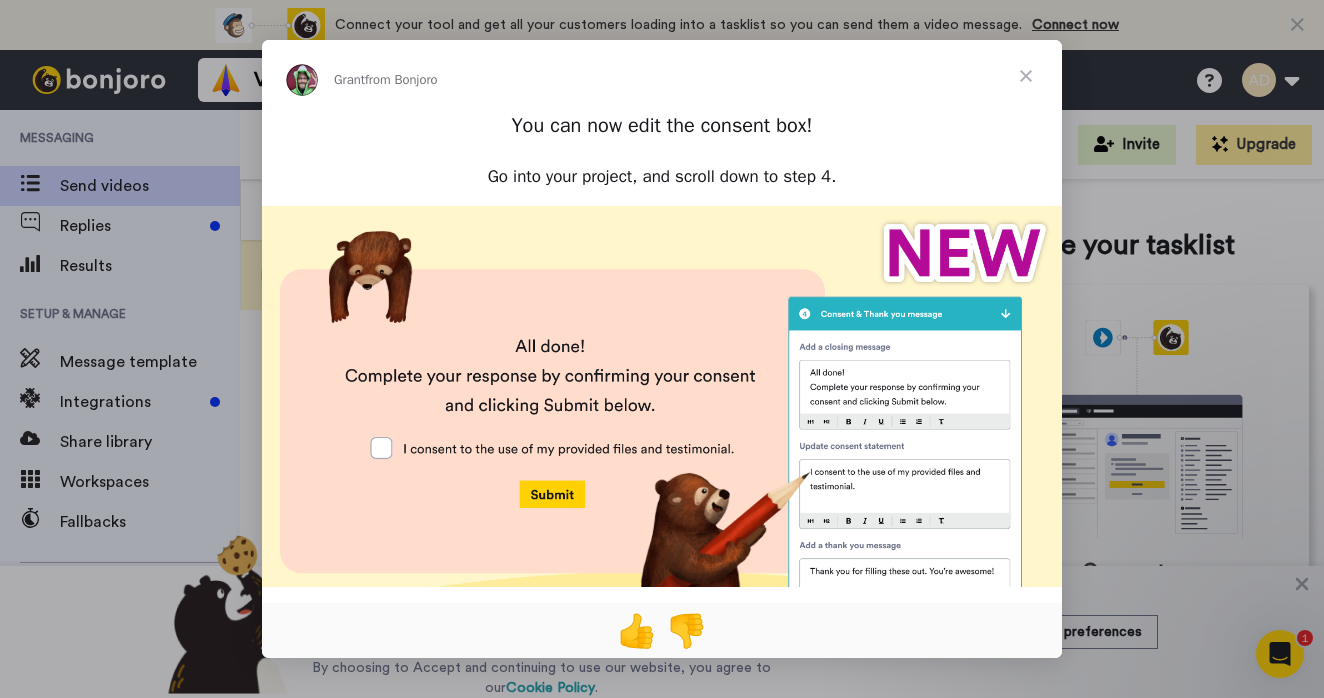 click at bounding box center (1026, 76) 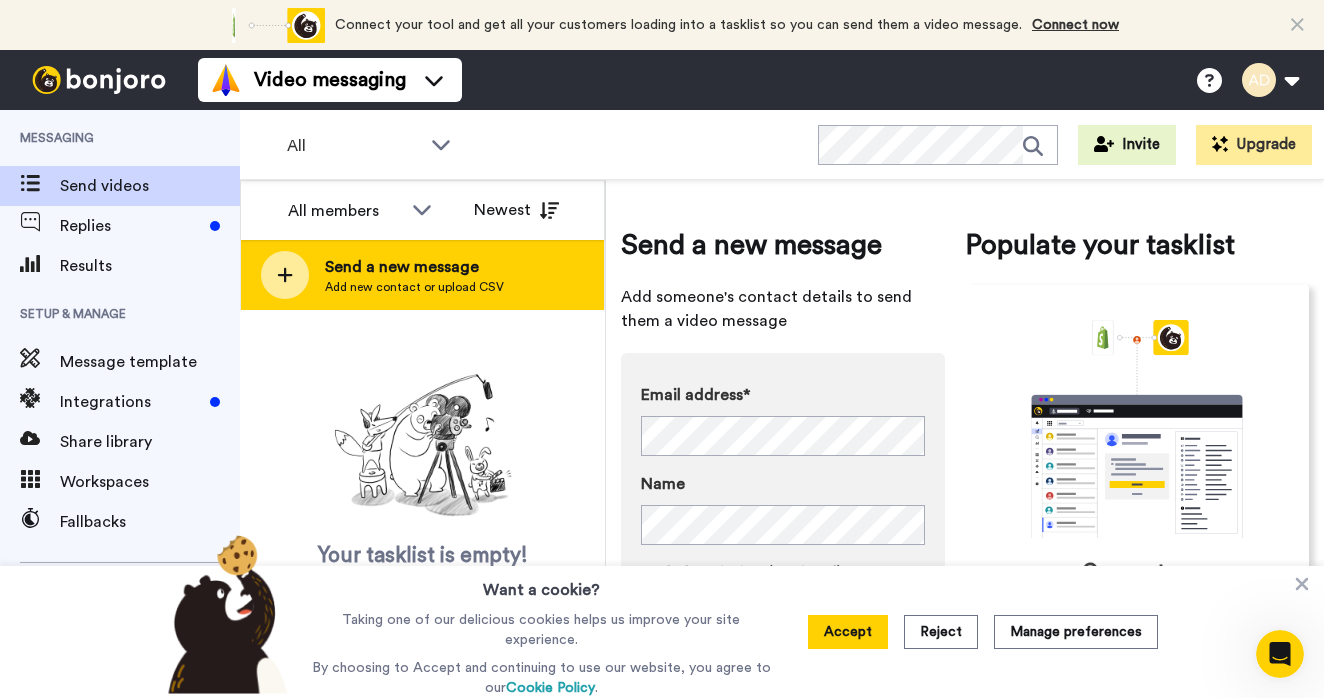 click 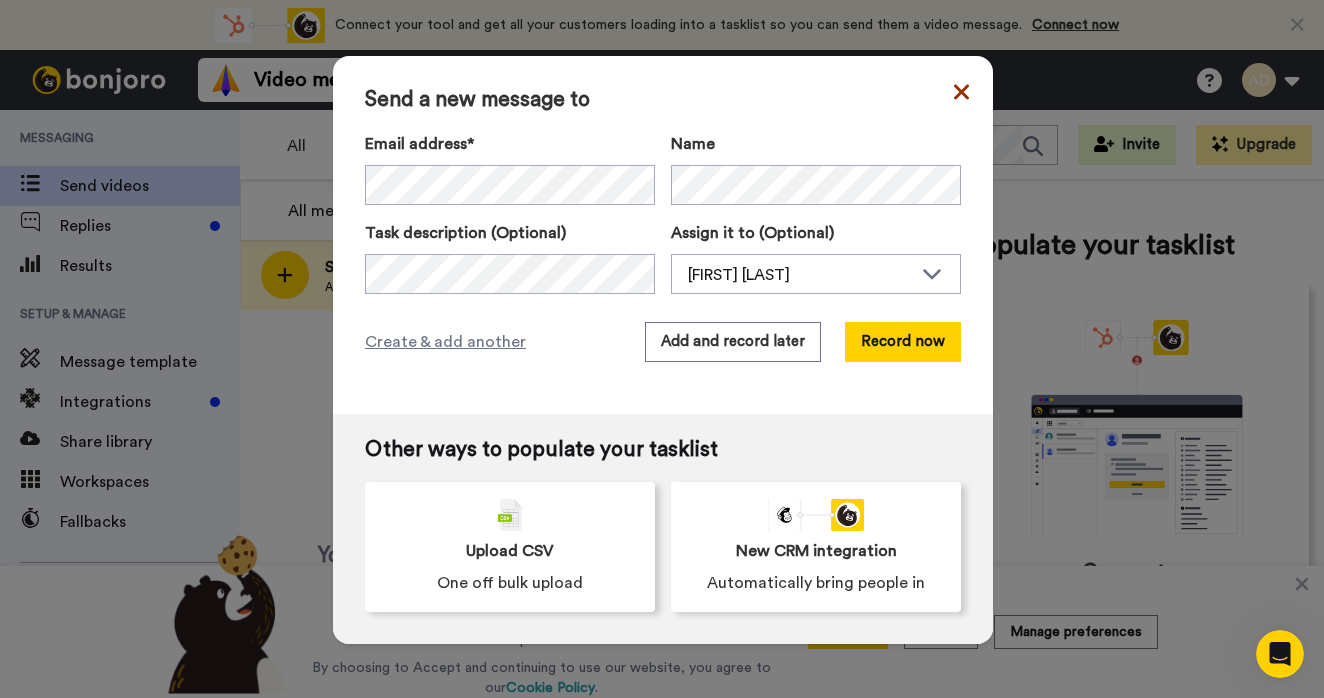 click 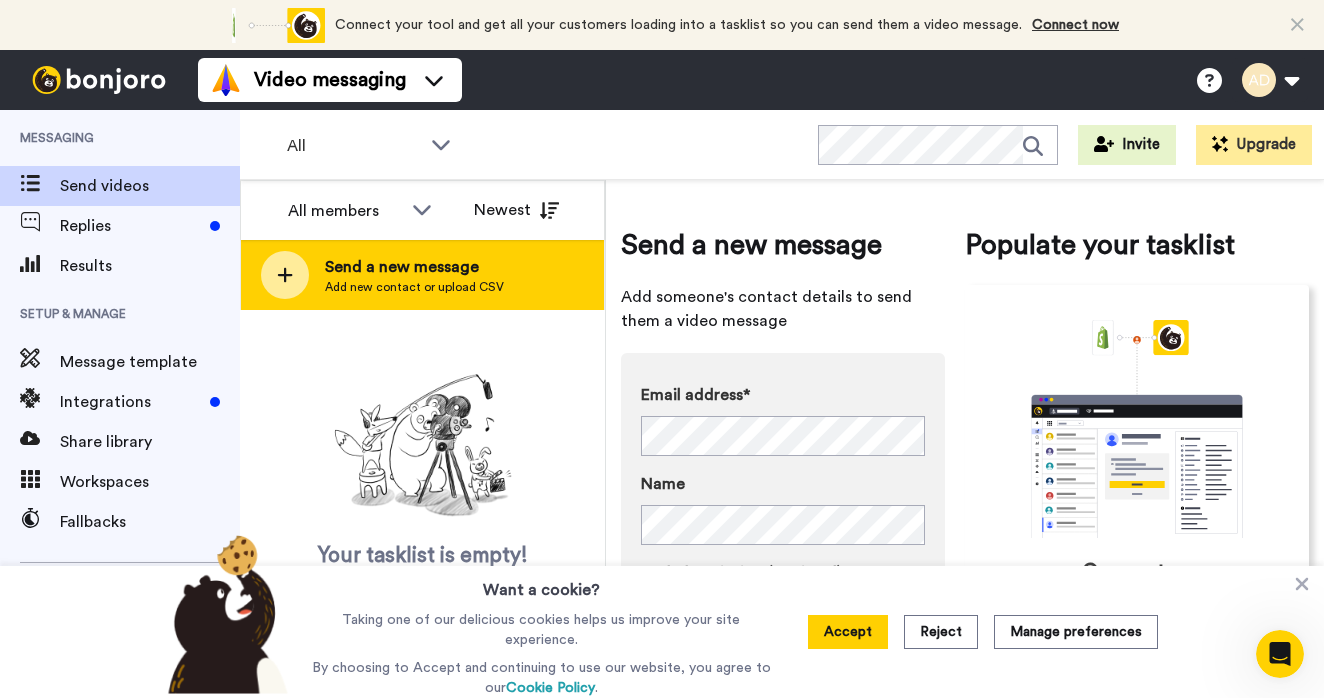 click 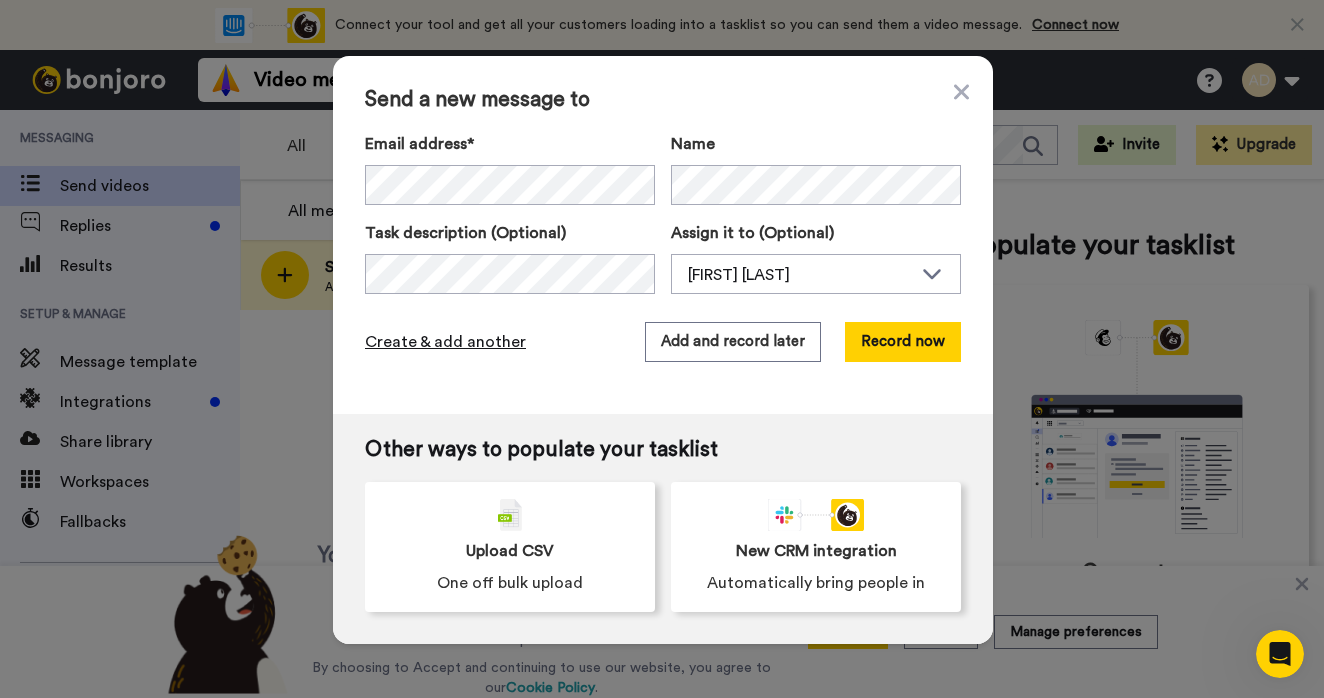 click on "Create & add another" at bounding box center [445, 342] 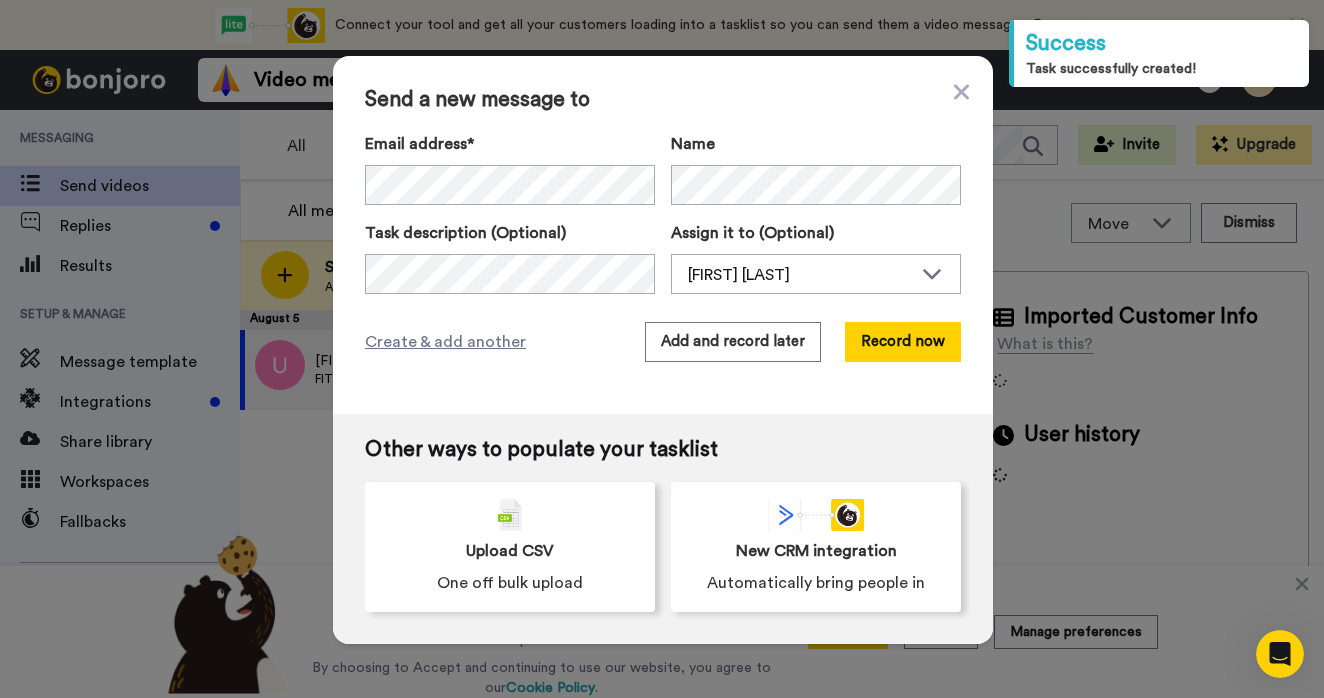 scroll, scrollTop: 0, scrollLeft: 0, axis: both 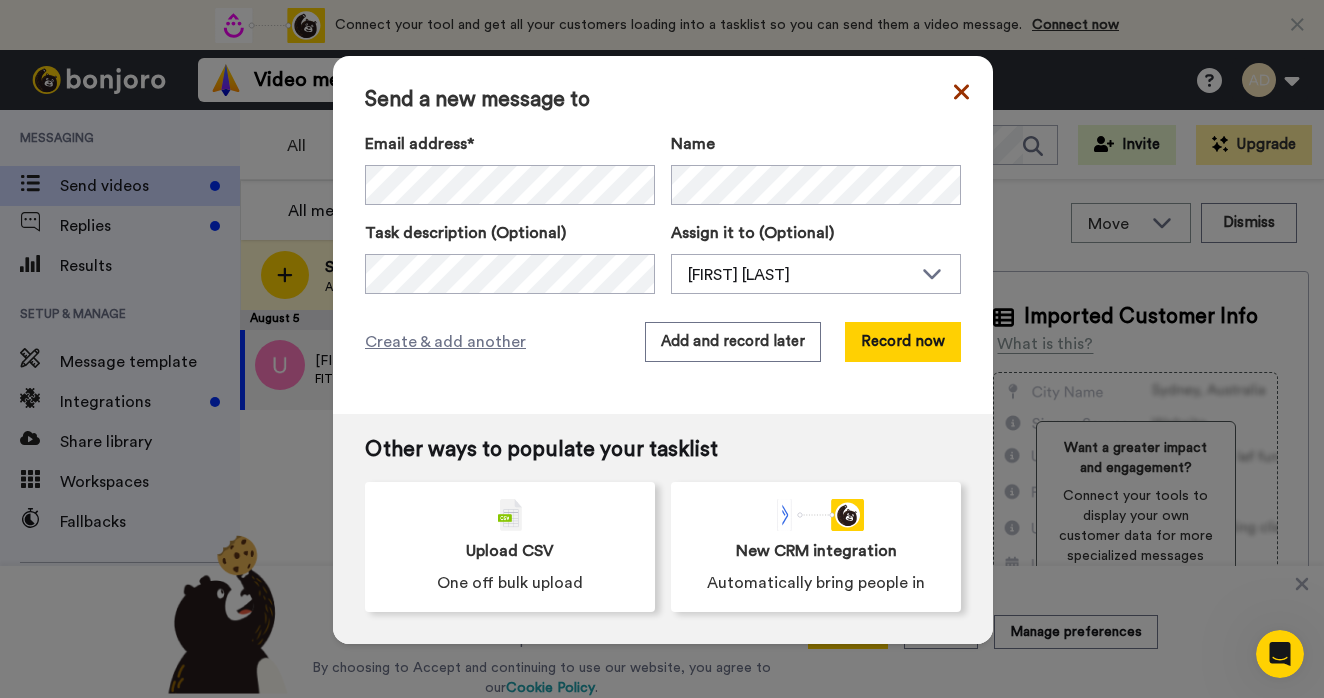 click 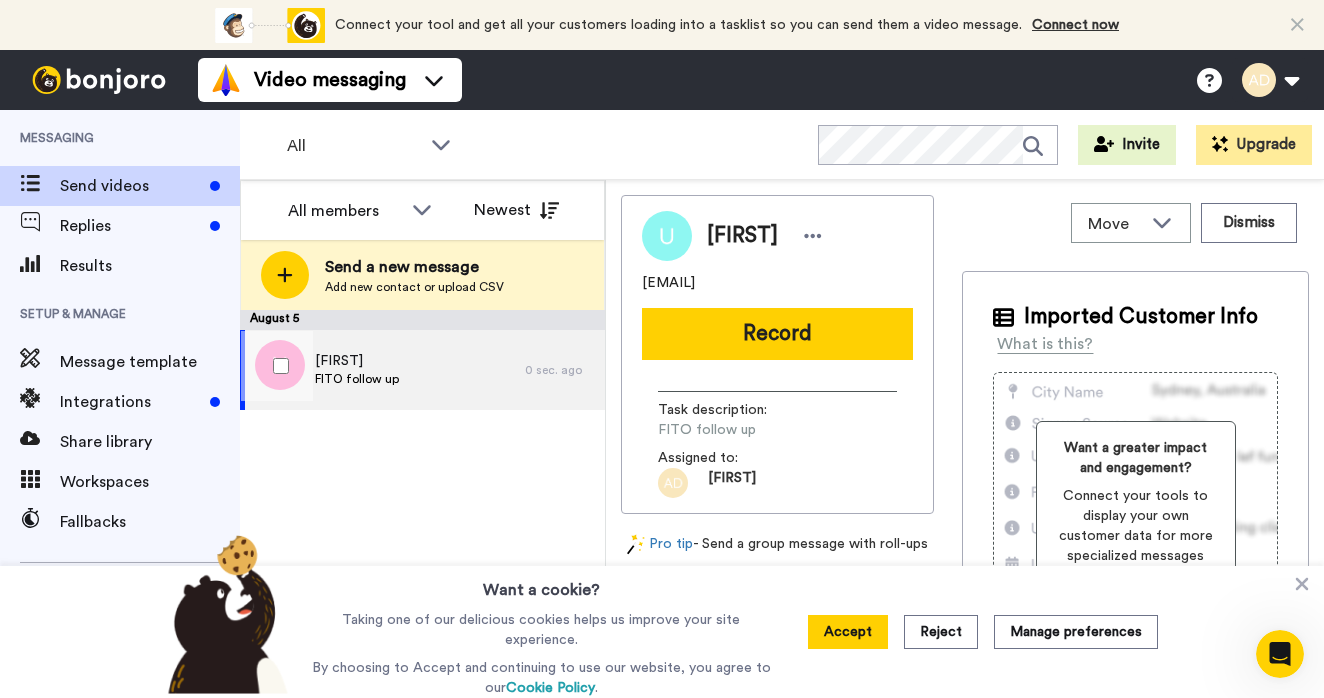 click on "Uma FITO follow up" at bounding box center [382, 370] 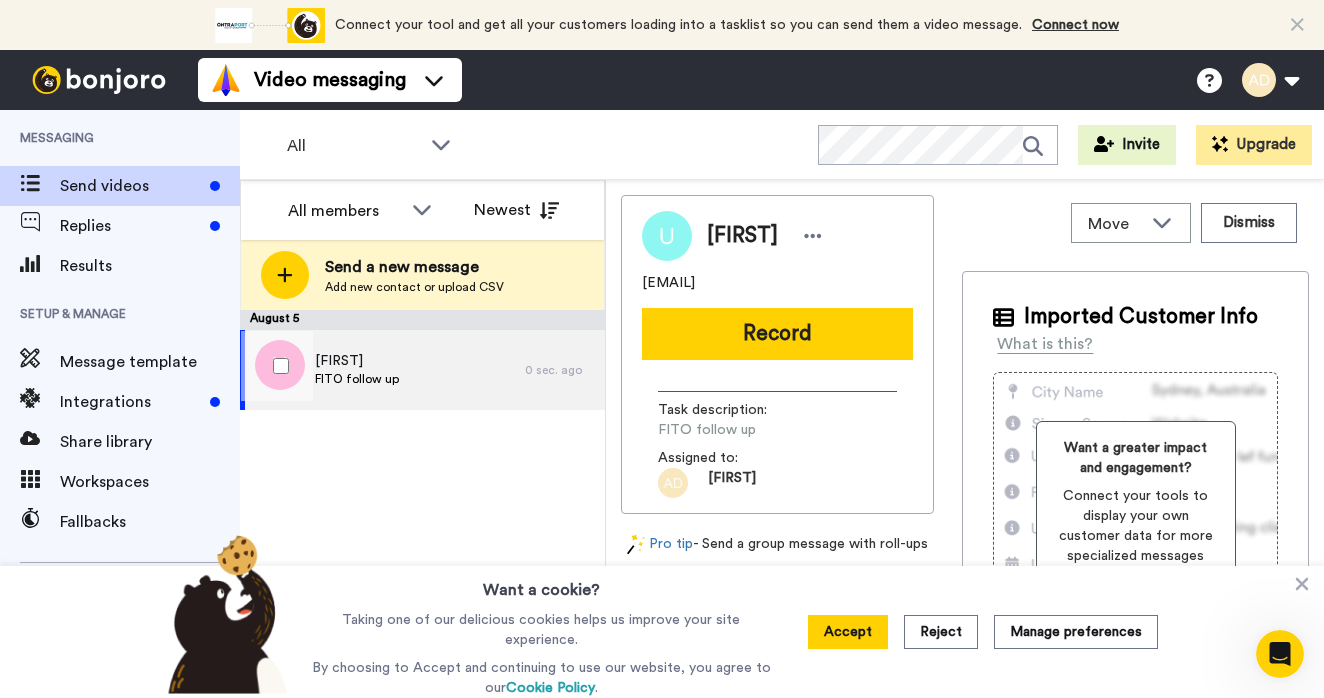 click on "[FIRST]" at bounding box center [357, 361] 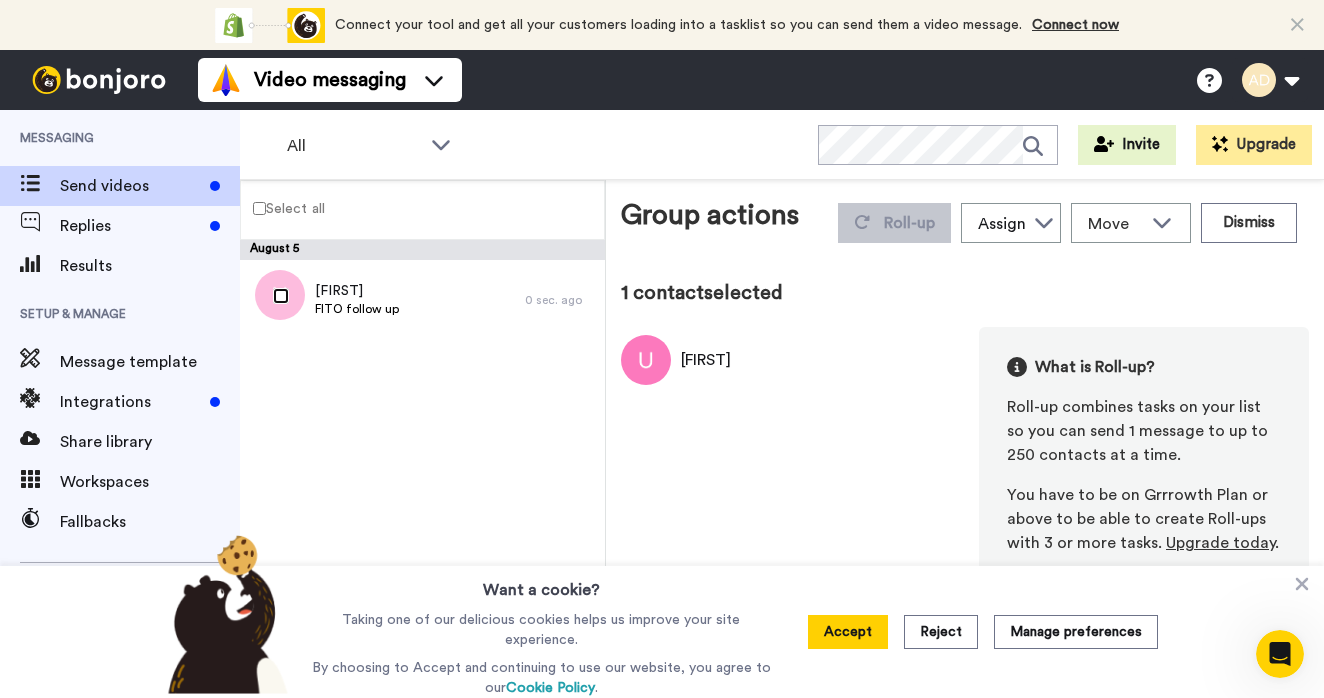scroll, scrollTop: 0, scrollLeft: 0, axis: both 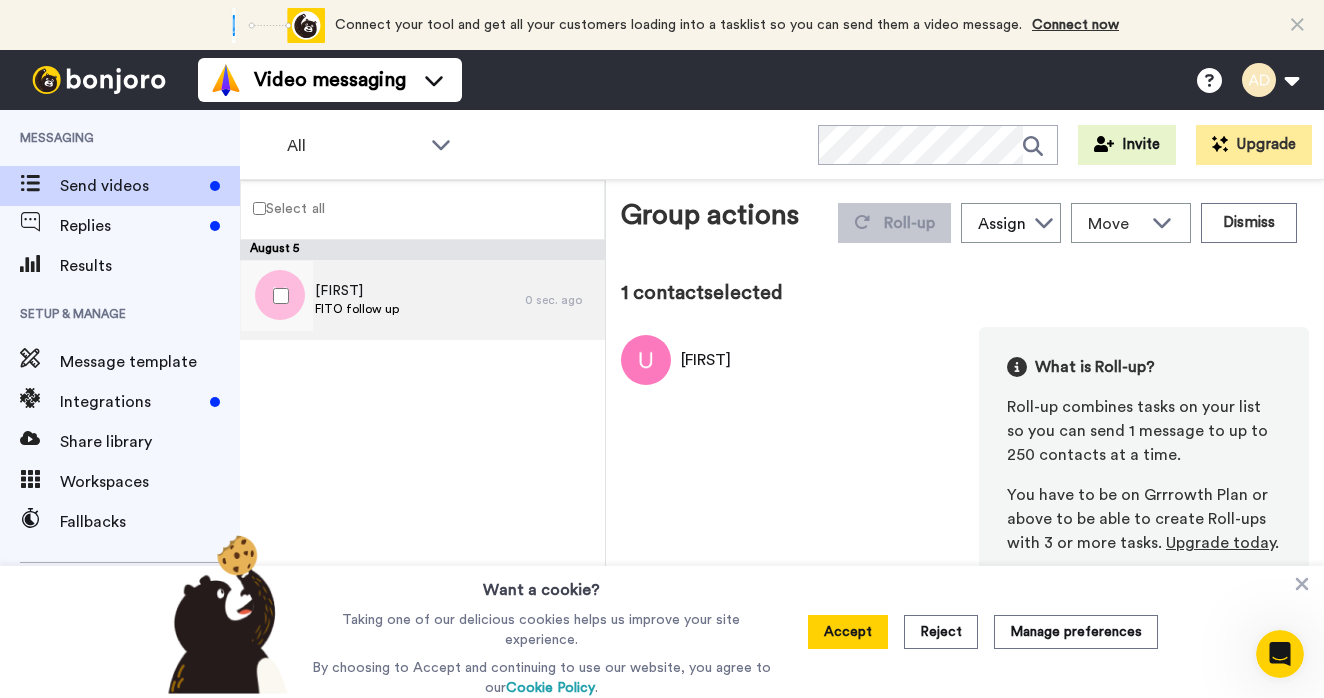 click on "FITO follow up" at bounding box center (357, 309) 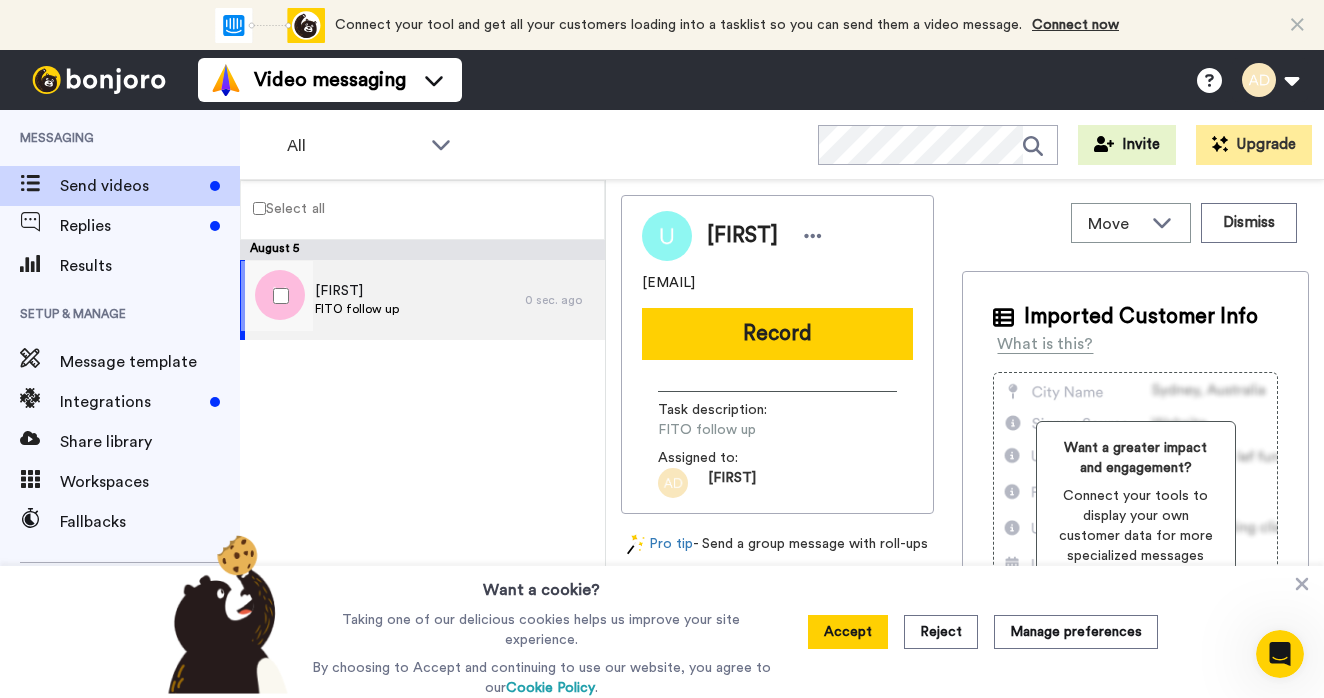 scroll, scrollTop: 0, scrollLeft: 0, axis: both 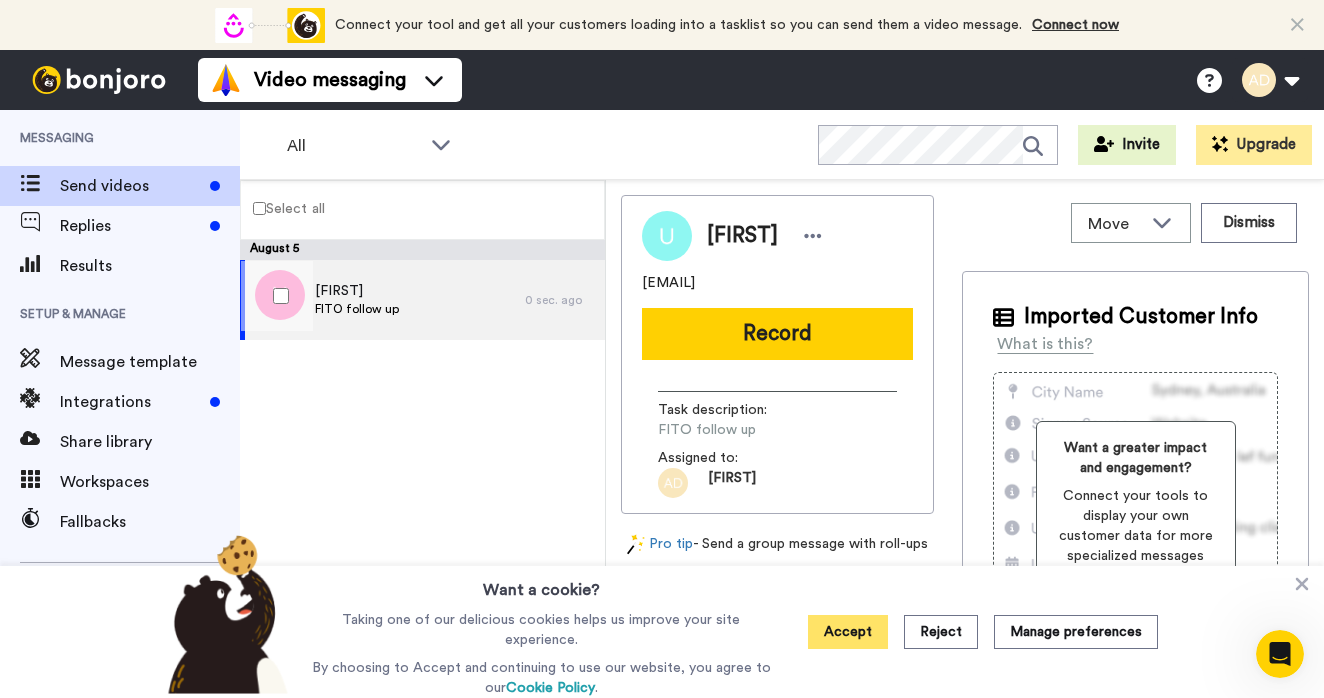 click on "Accept" at bounding box center [848, 632] 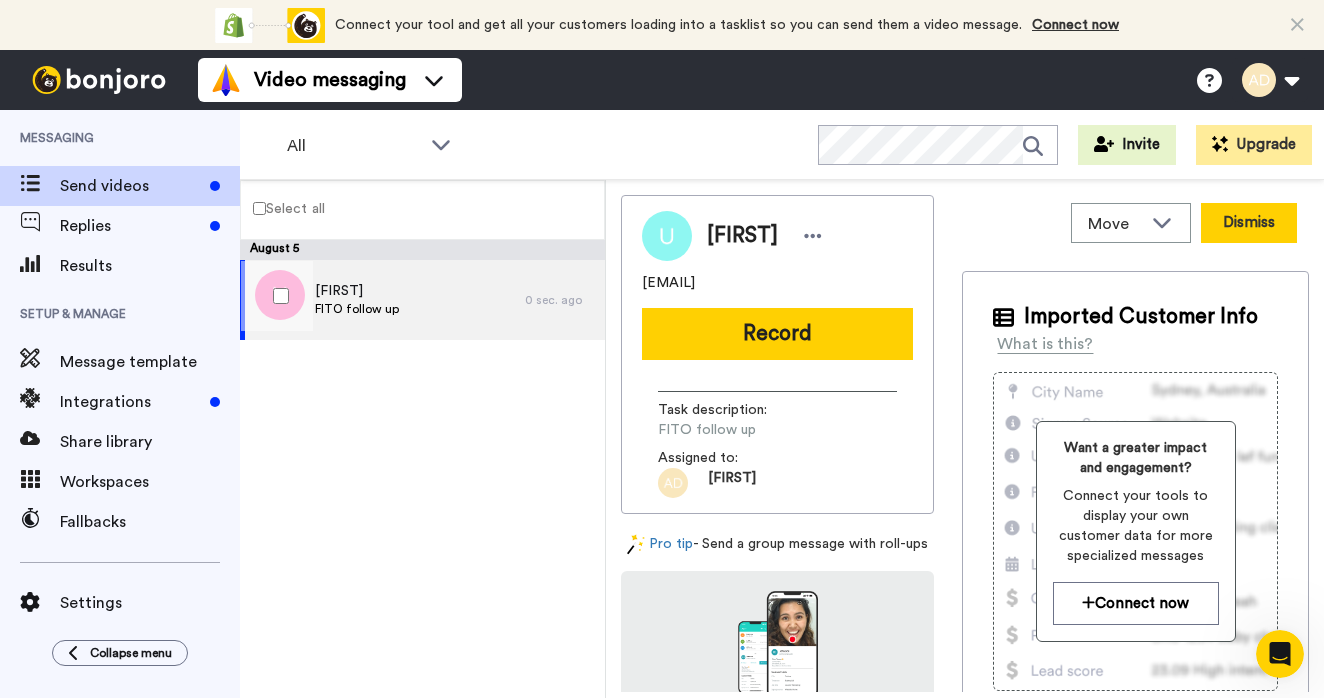 click on "Dismiss" at bounding box center (1249, 223) 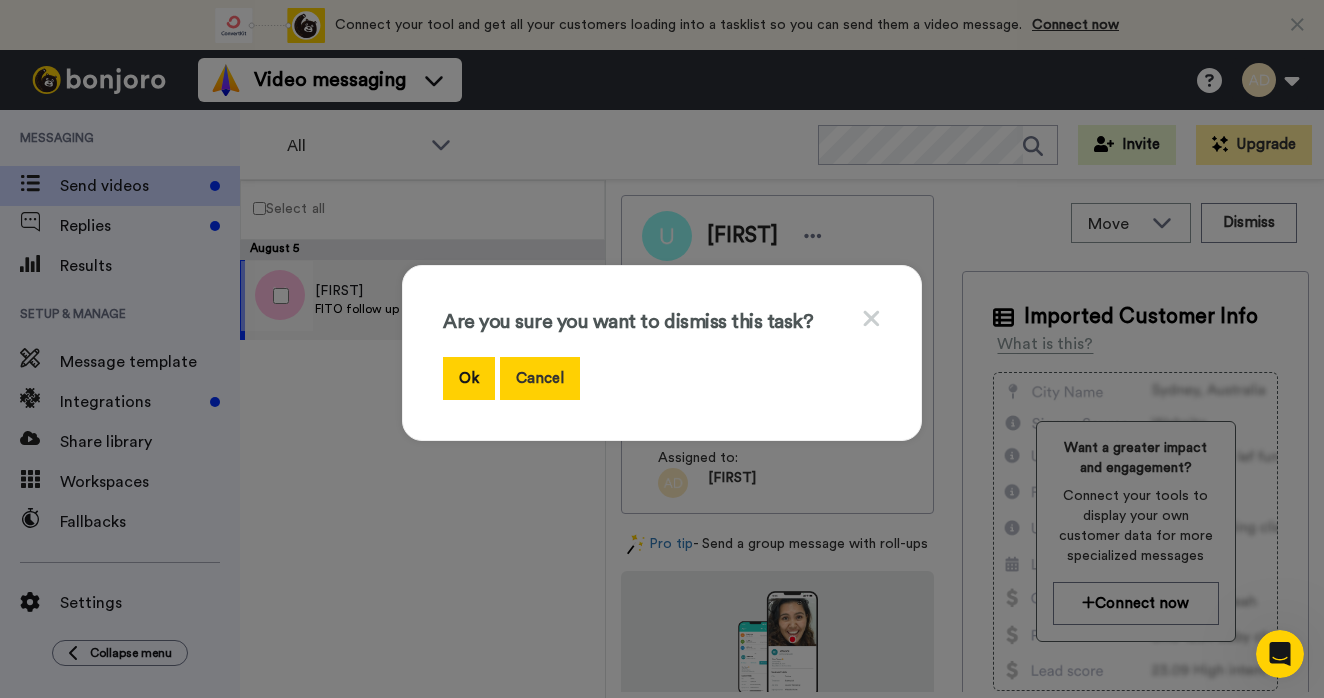 click on "Cancel" at bounding box center (540, 378) 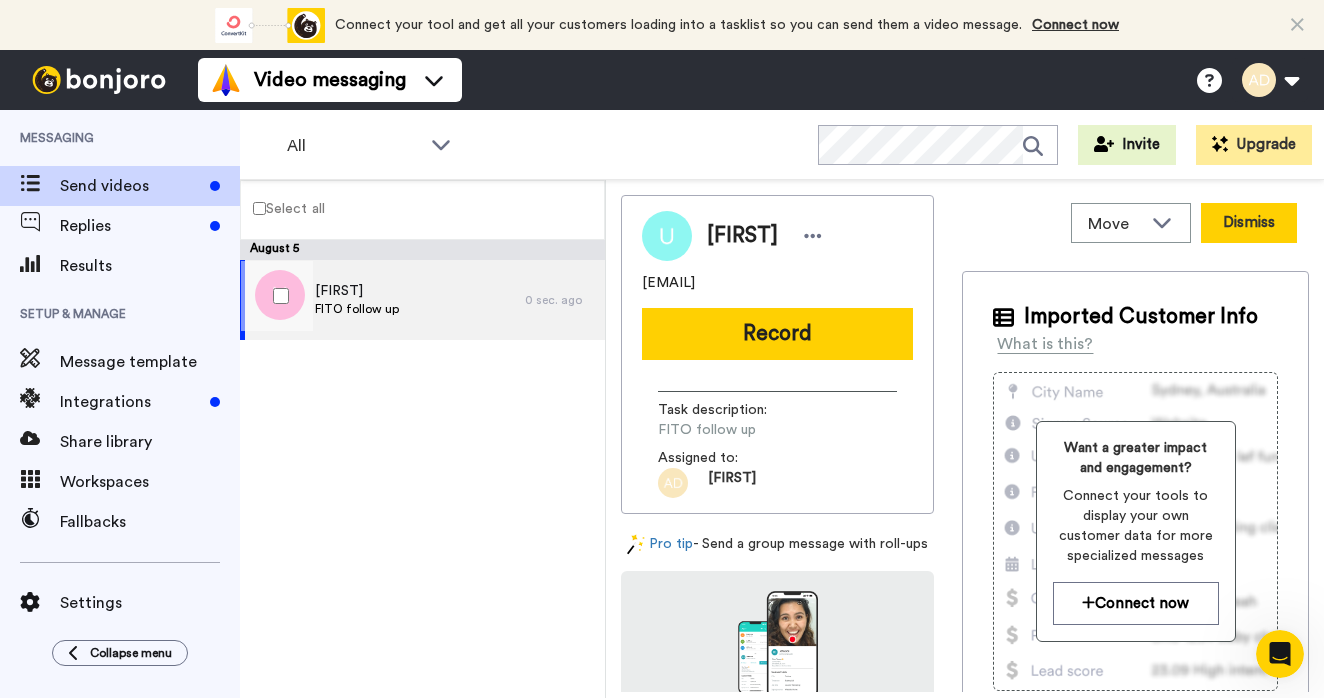 click on "Dismiss" at bounding box center (1249, 223) 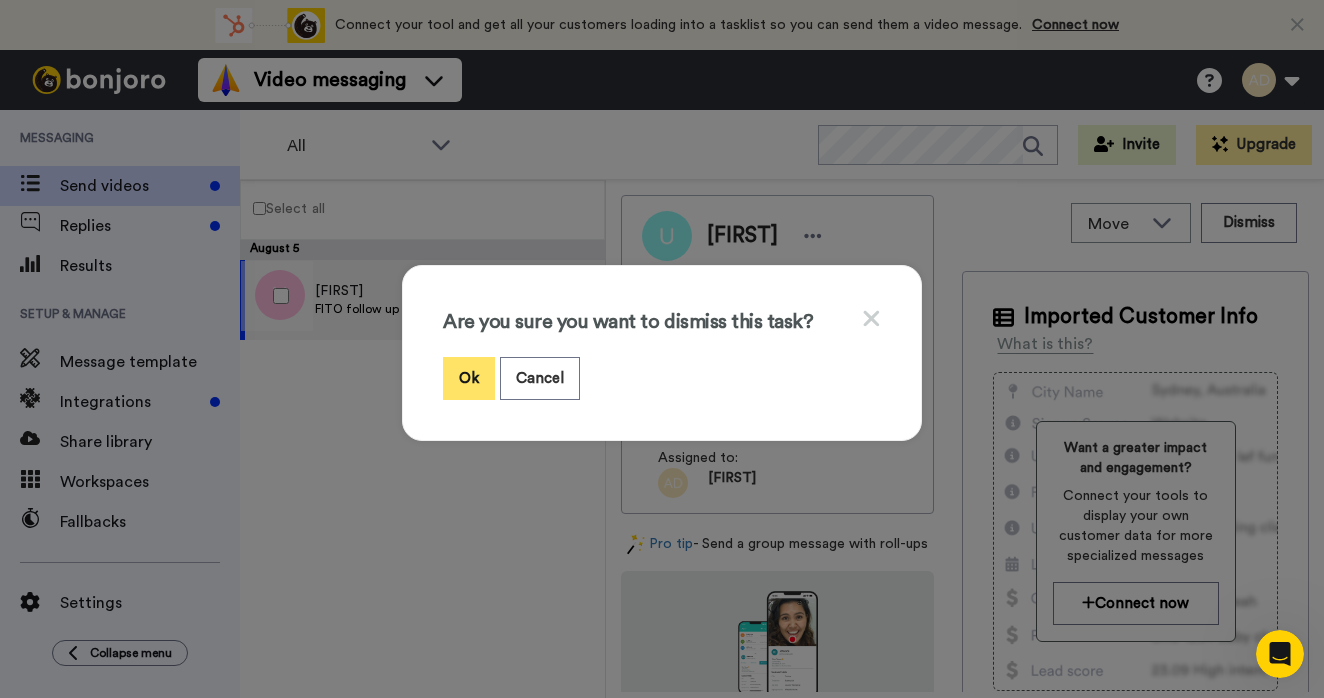 click on "Ok" at bounding box center (469, 378) 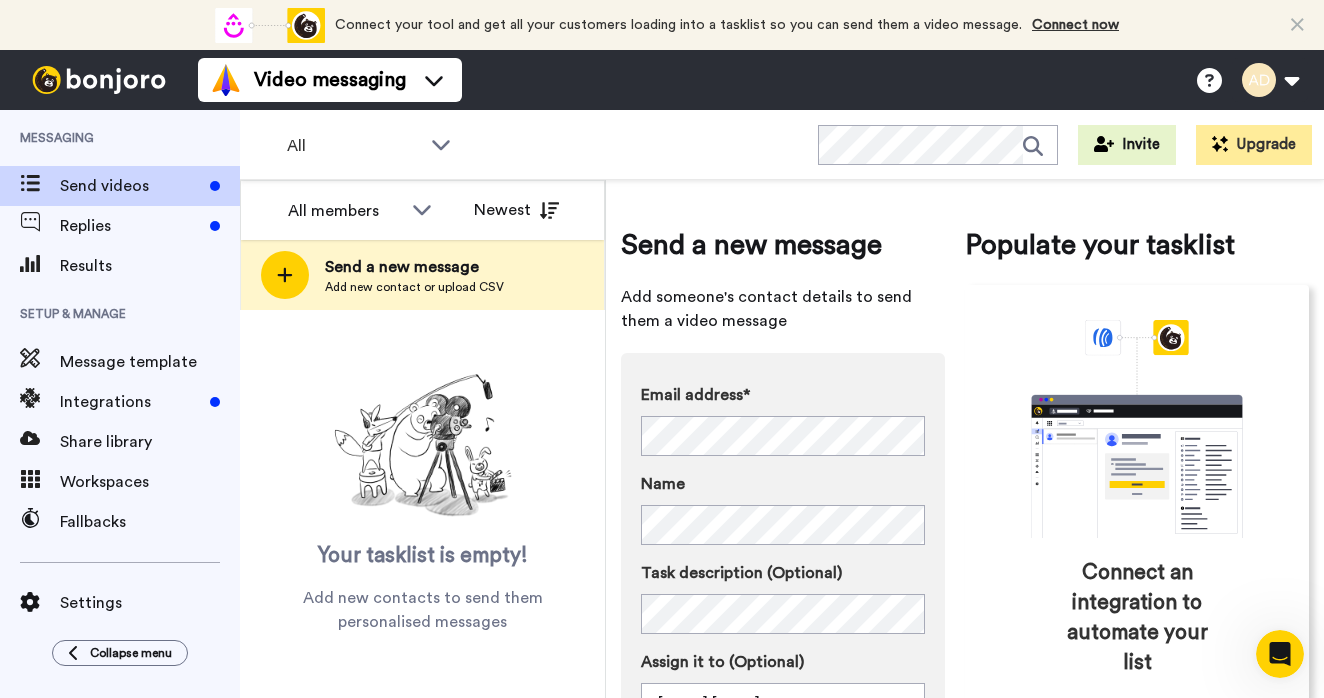 scroll, scrollTop: 0, scrollLeft: 0, axis: both 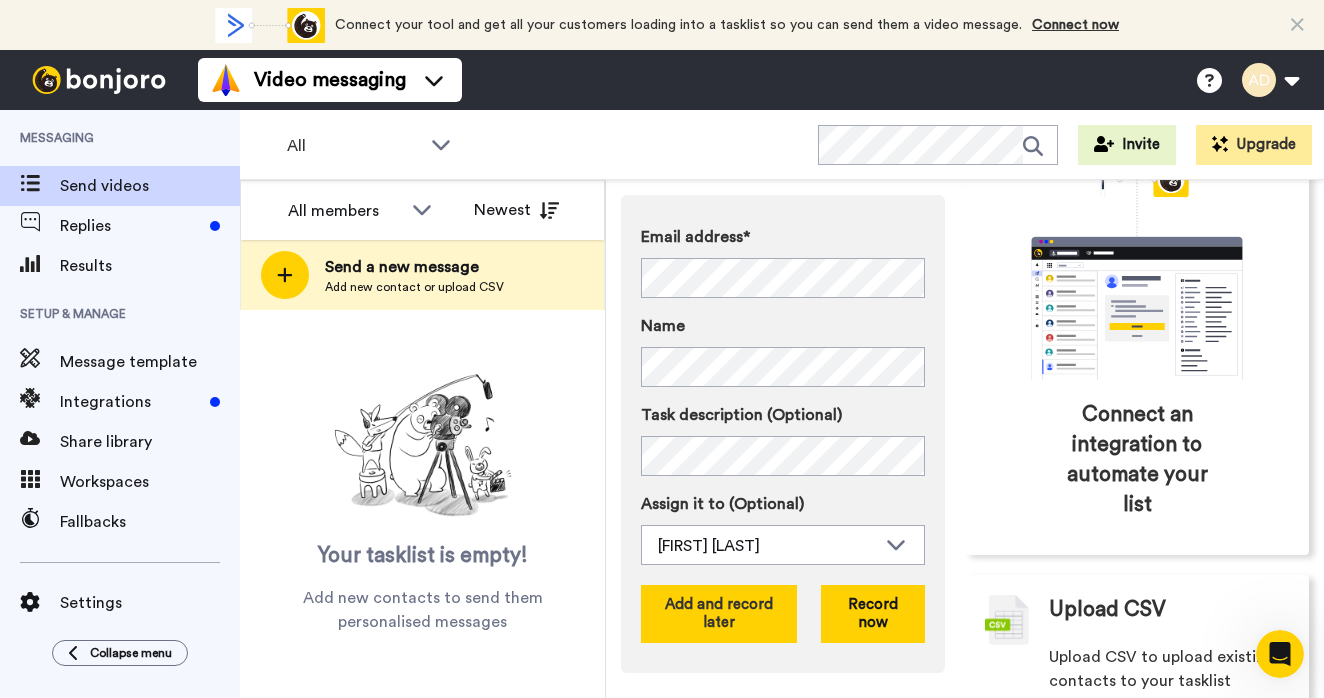 click on "Add and record later" at bounding box center [719, 614] 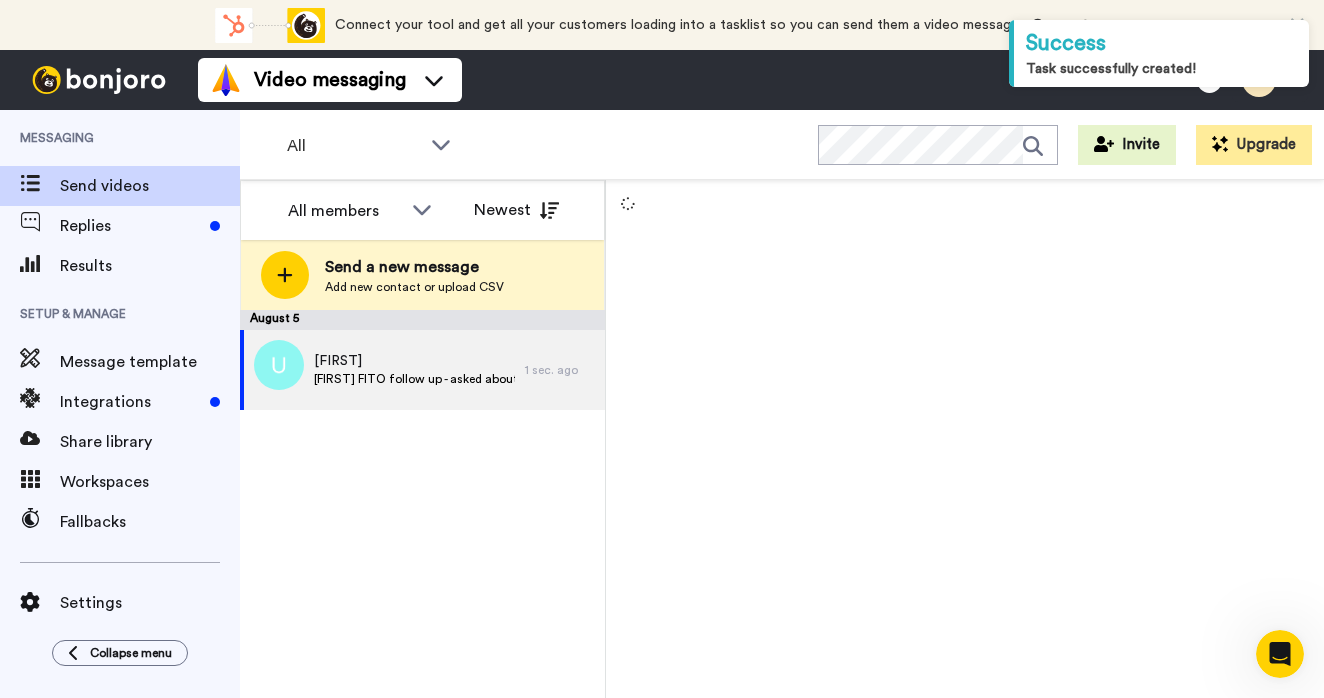 scroll, scrollTop: 0, scrollLeft: 0, axis: both 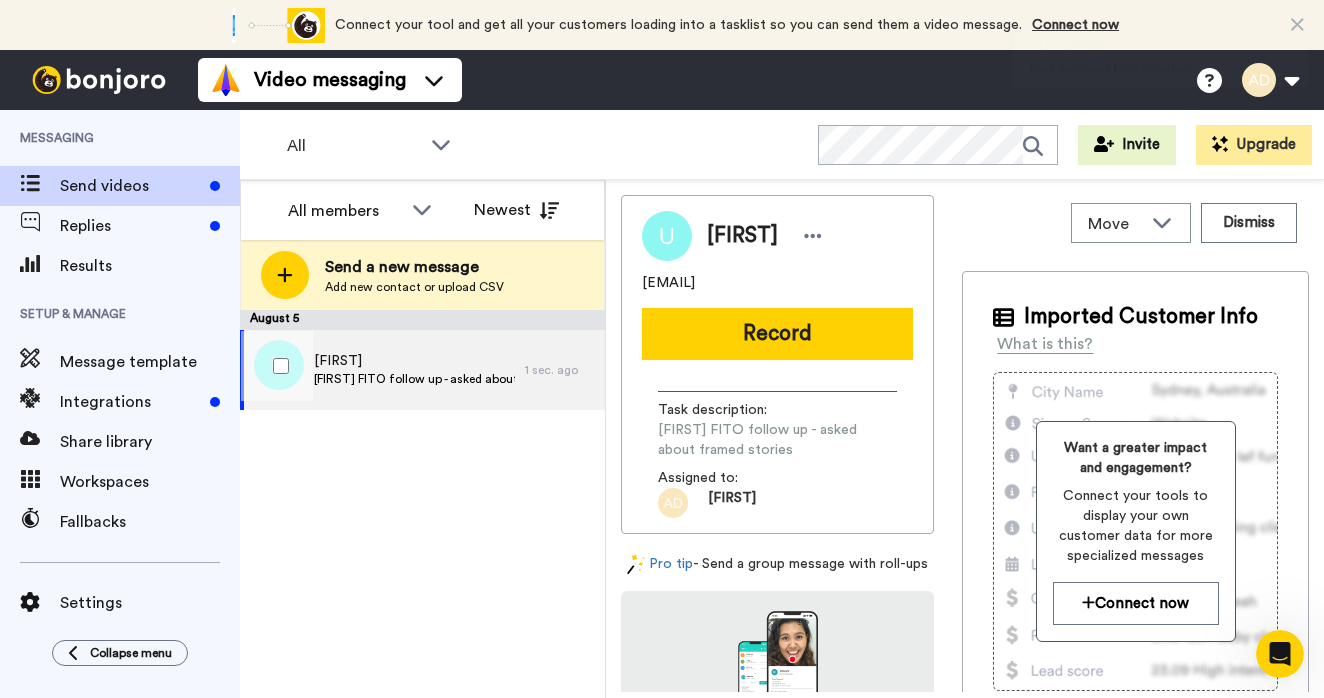 click on "FITO follow up - asked about framed stories" at bounding box center [415, 379] 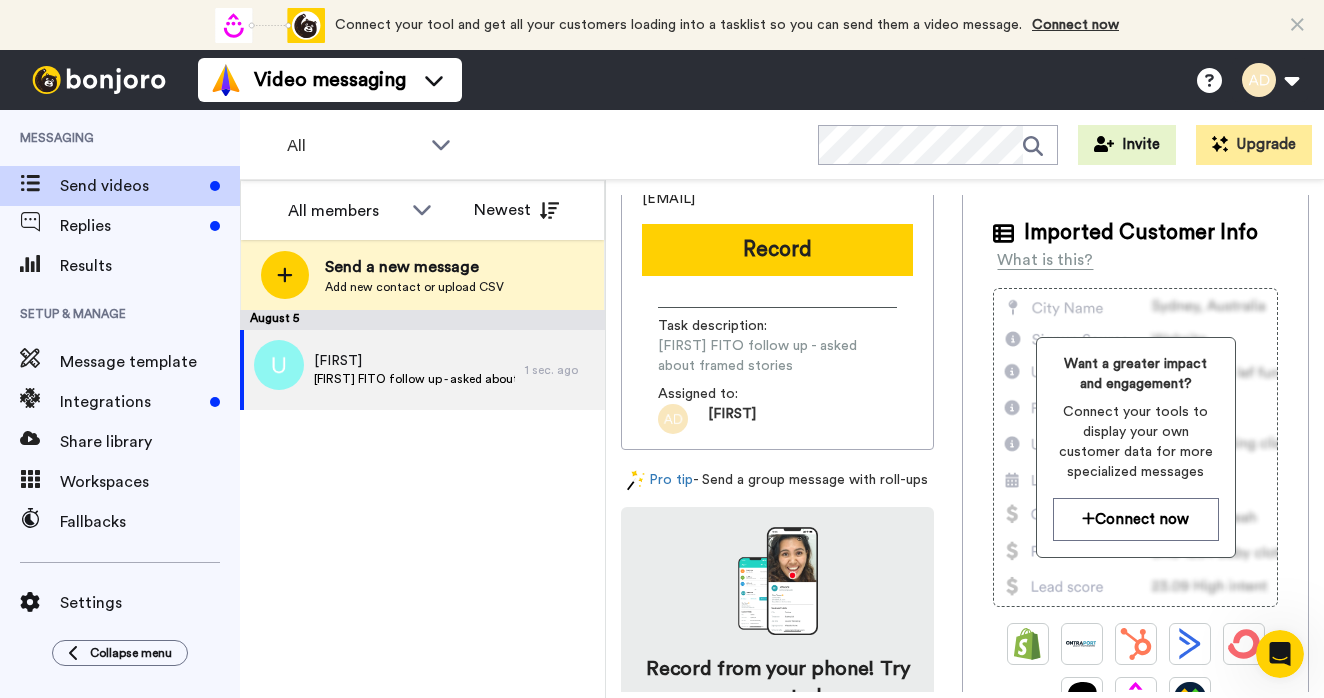 scroll, scrollTop: 72, scrollLeft: 0, axis: vertical 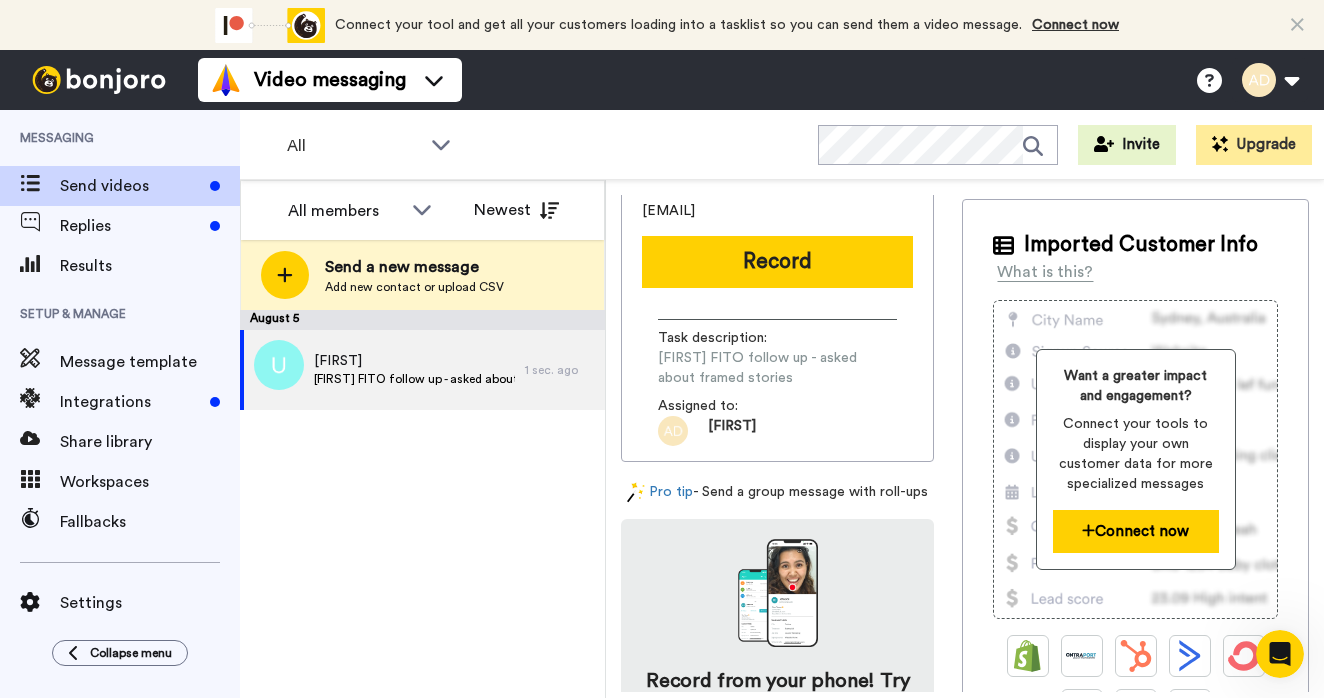 click on "Connect now" at bounding box center [1136, 531] 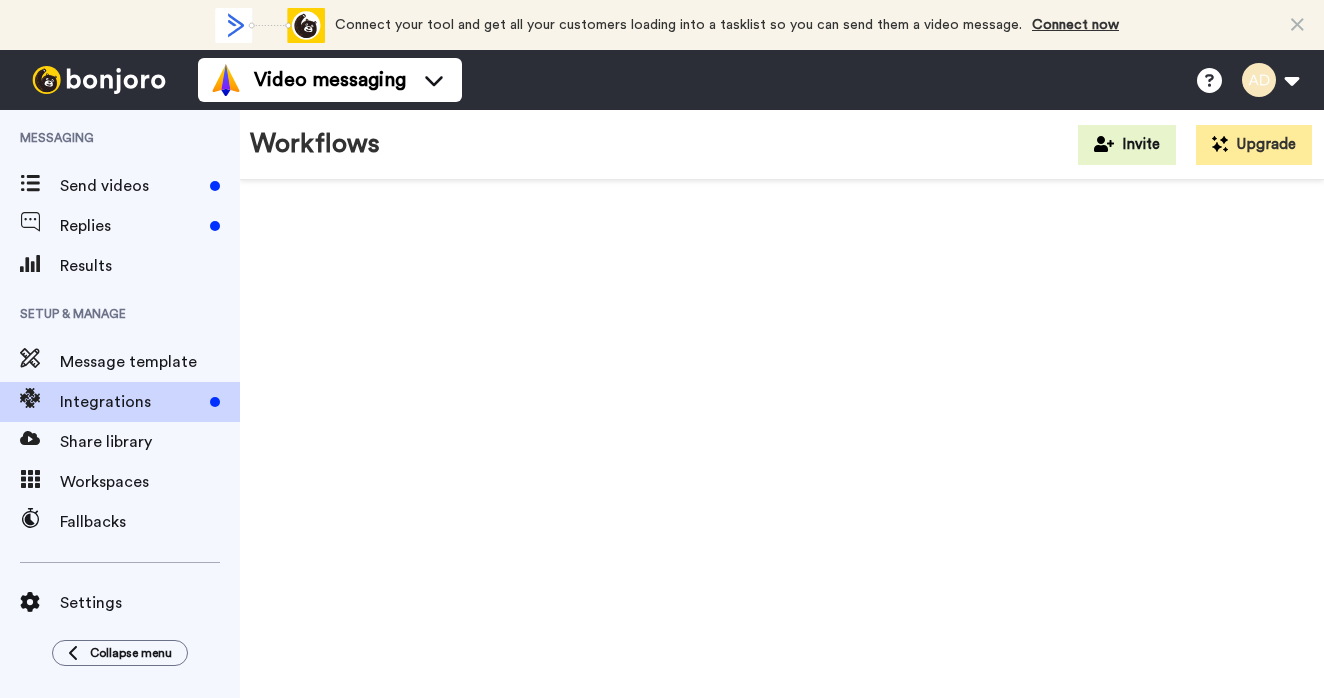 scroll, scrollTop: 0, scrollLeft: 0, axis: both 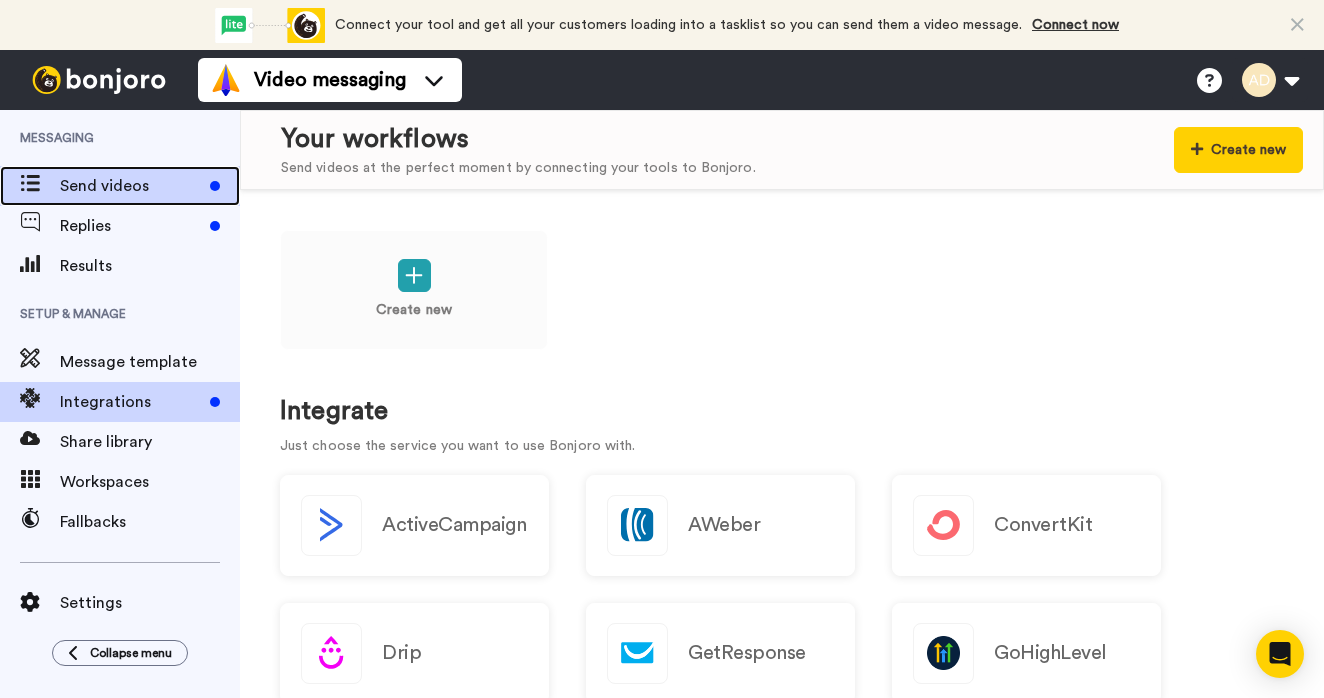 click on "Send videos" at bounding box center [131, 186] 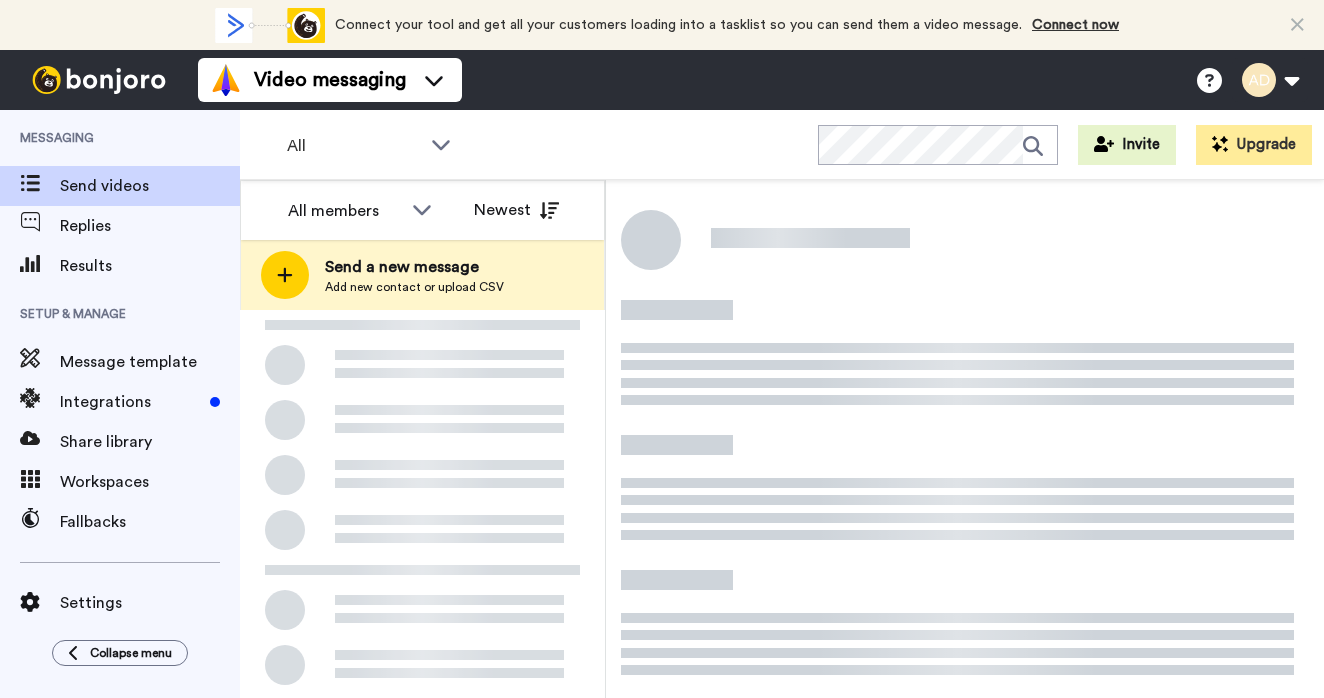 scroll, scrollTop: 0, scrollLeft: 0, axis: both 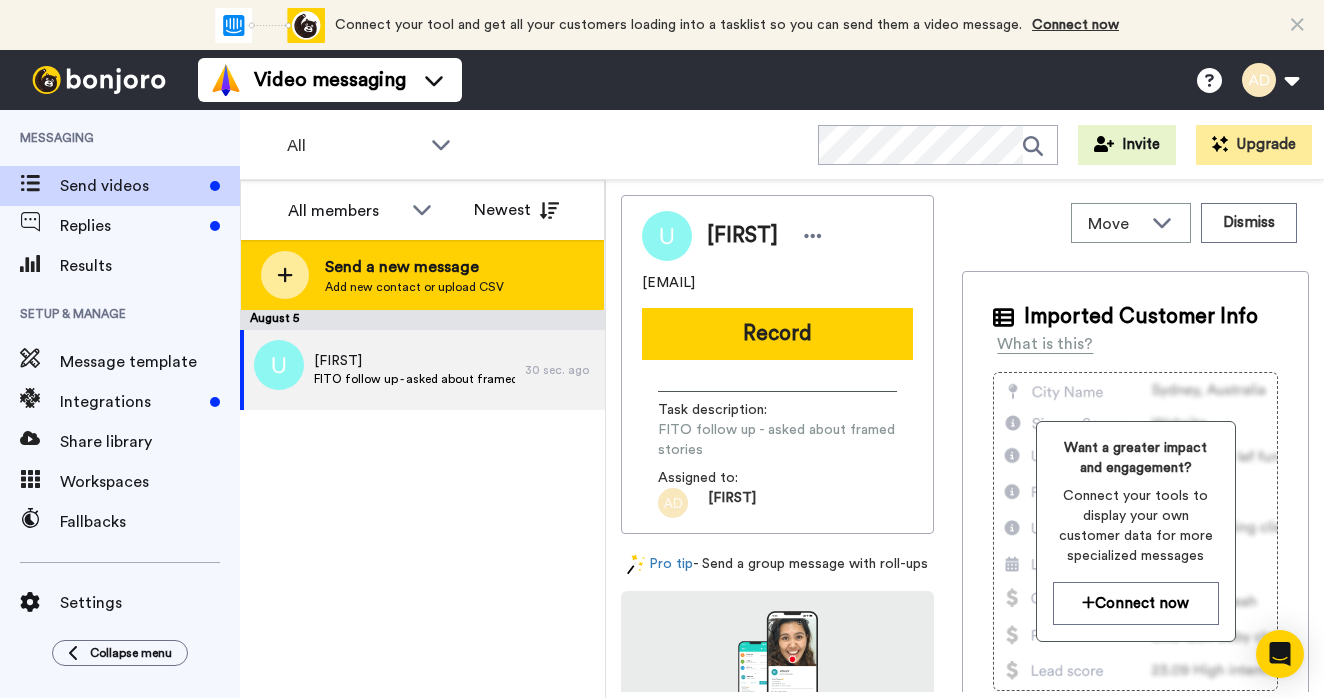 click on "Send a new message" at bounding box center [414, 267] 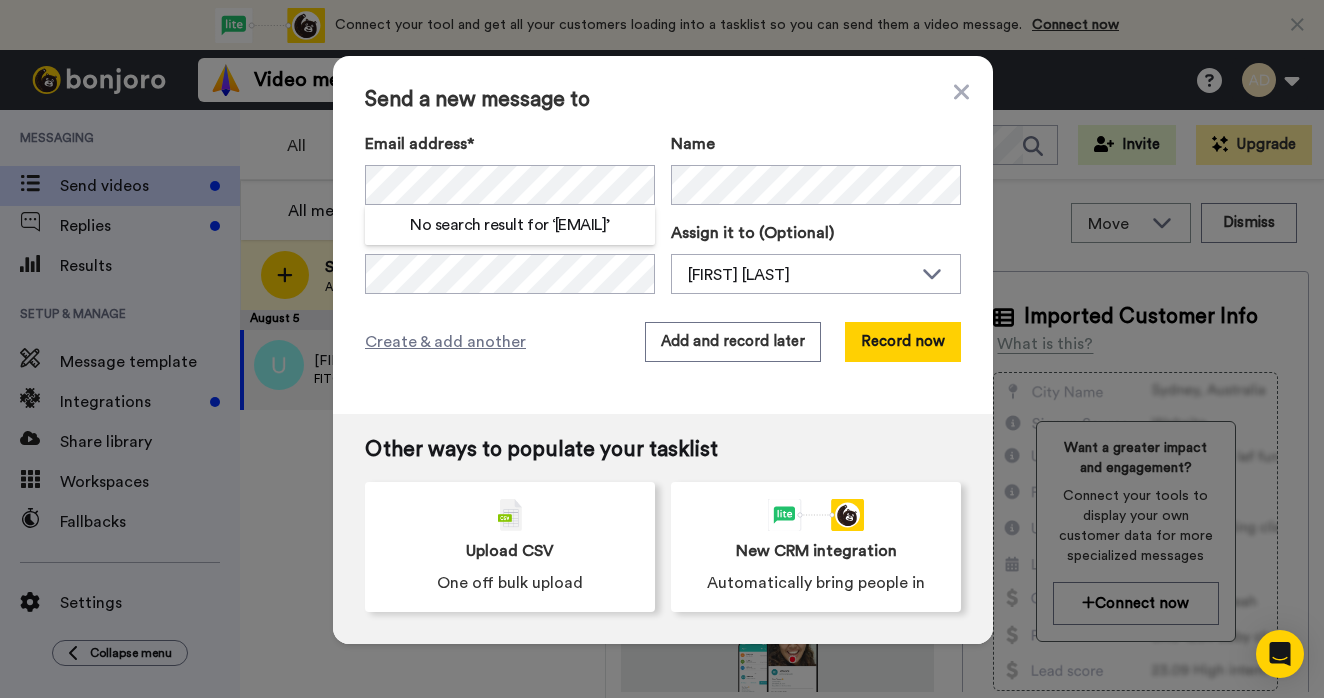 click on "Email address*" at bounding box center (510, 144) 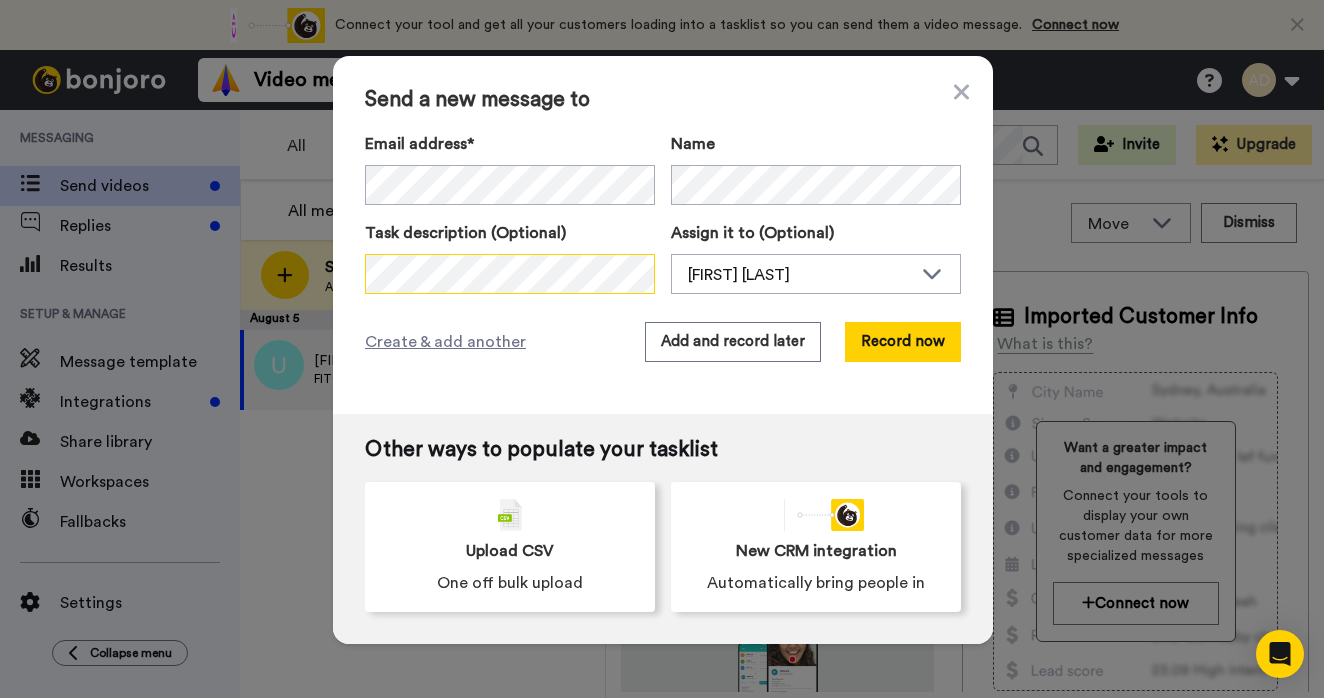 scroll, scrollTop: 0, scrollLeft: 186, axis: horizontal 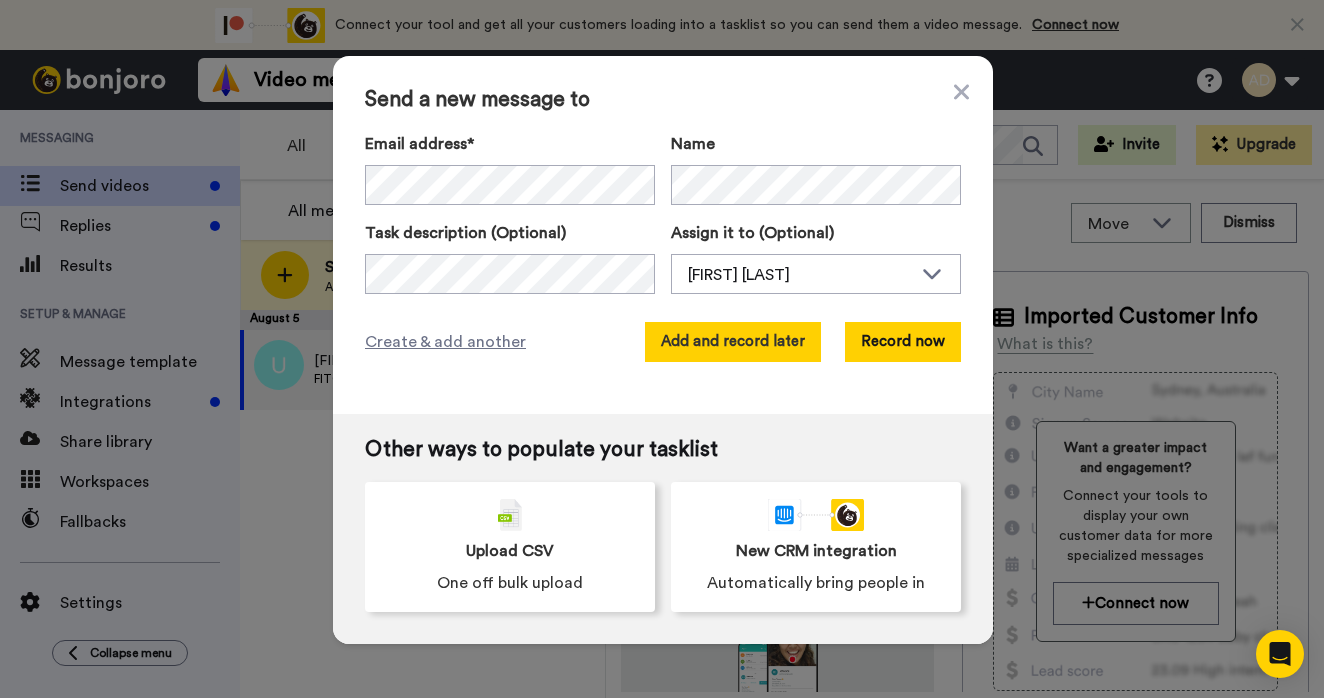 click on "Add and record later" at bounding box center (733, 342) 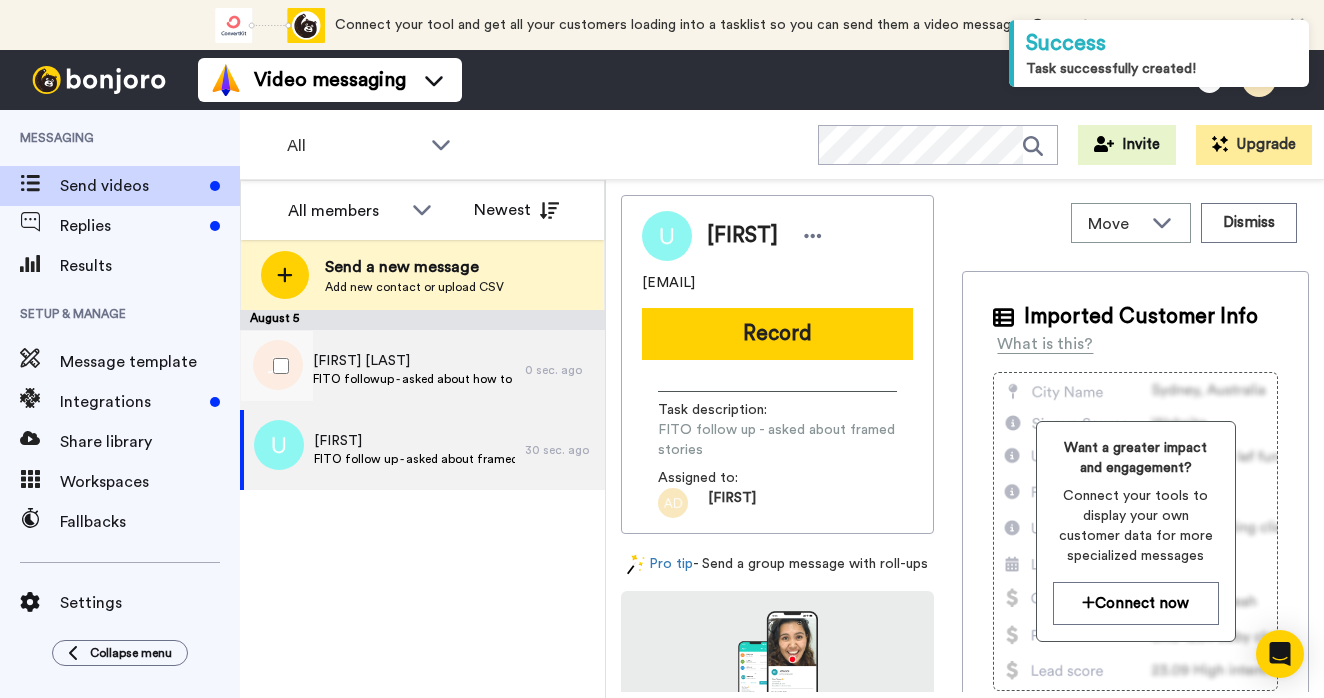 click on "[FIRST] [LAST] FITO followup - asked about how to decide on location names" at bounding box center (382, 370) 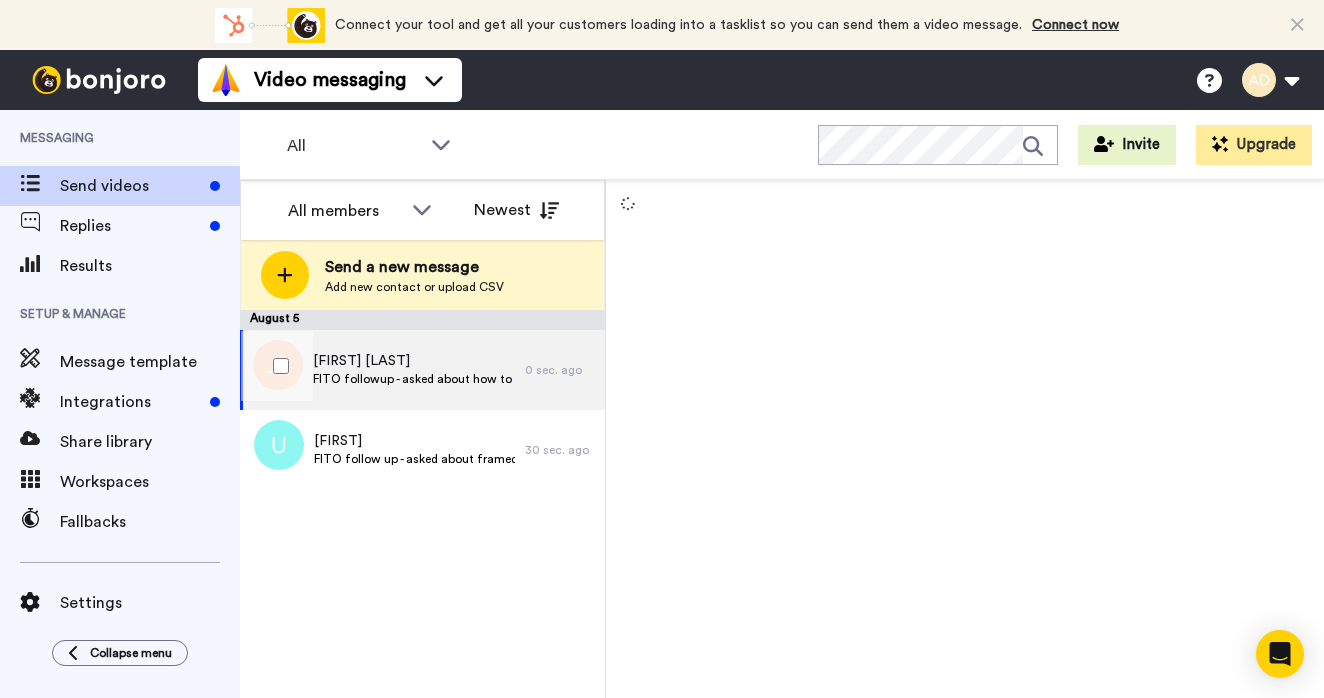 scroll, scrollTop: 0, scrollLeft: 0, axis: both 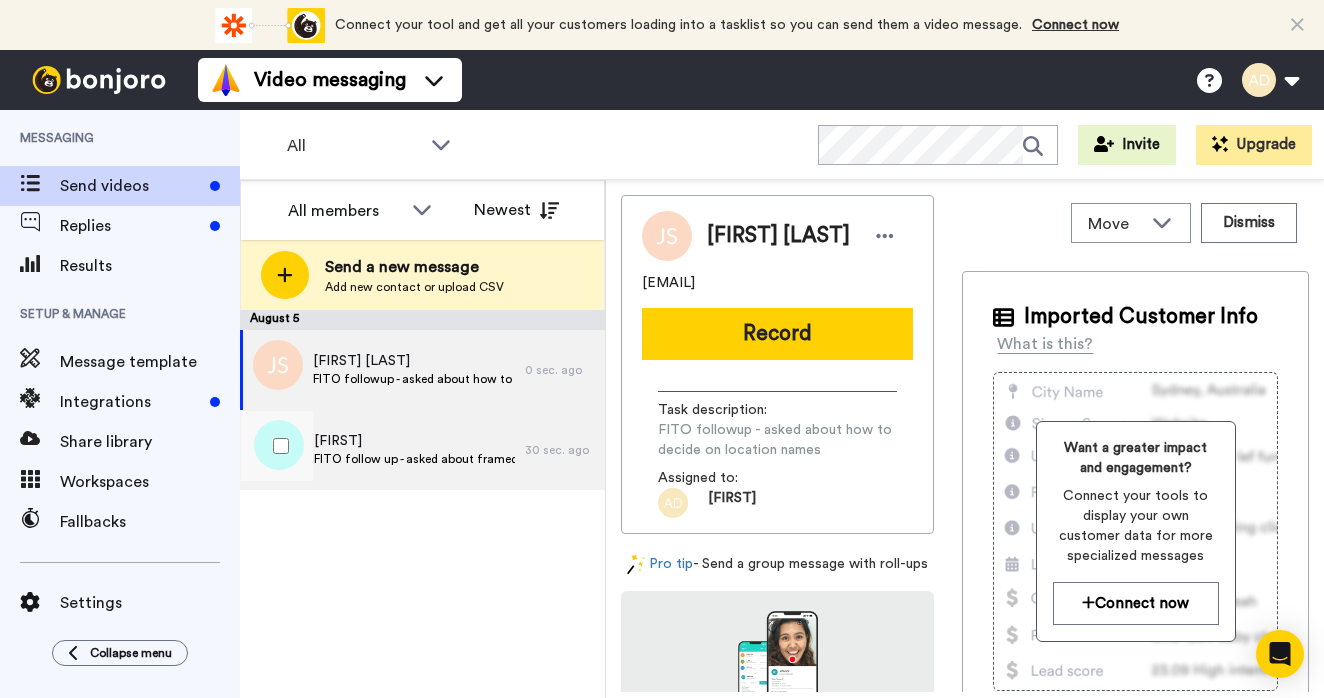 click on "[FIRST]" at bounding box center (414, 441) 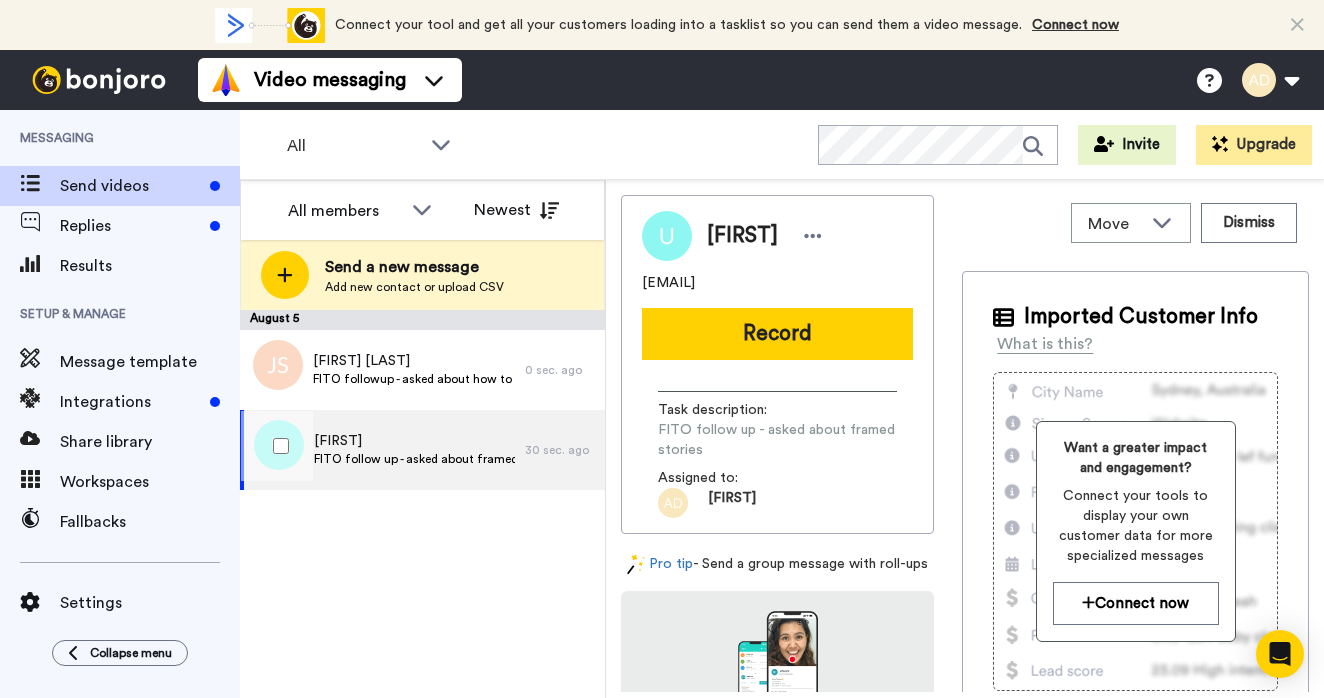 scroll, scrollTop: 0, scrollLeft: 0, axis: both 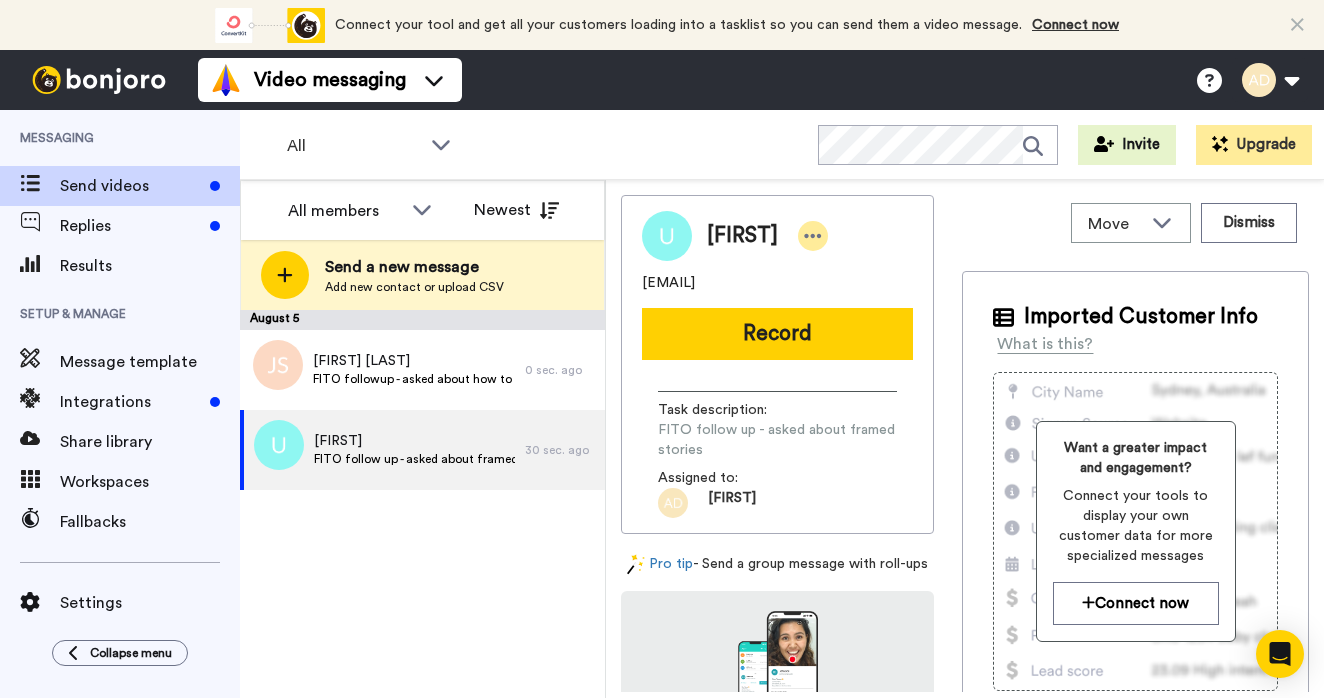 click 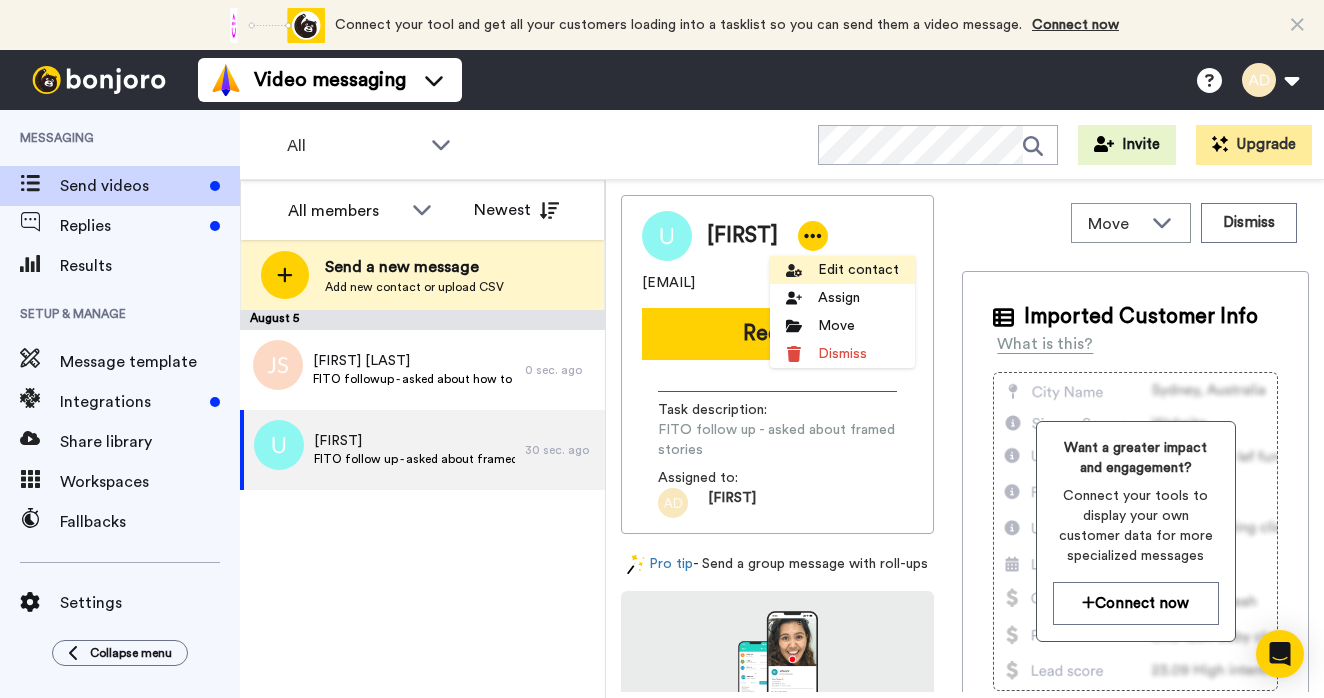 click on "Edit contact" at bounding box center [842, 270] 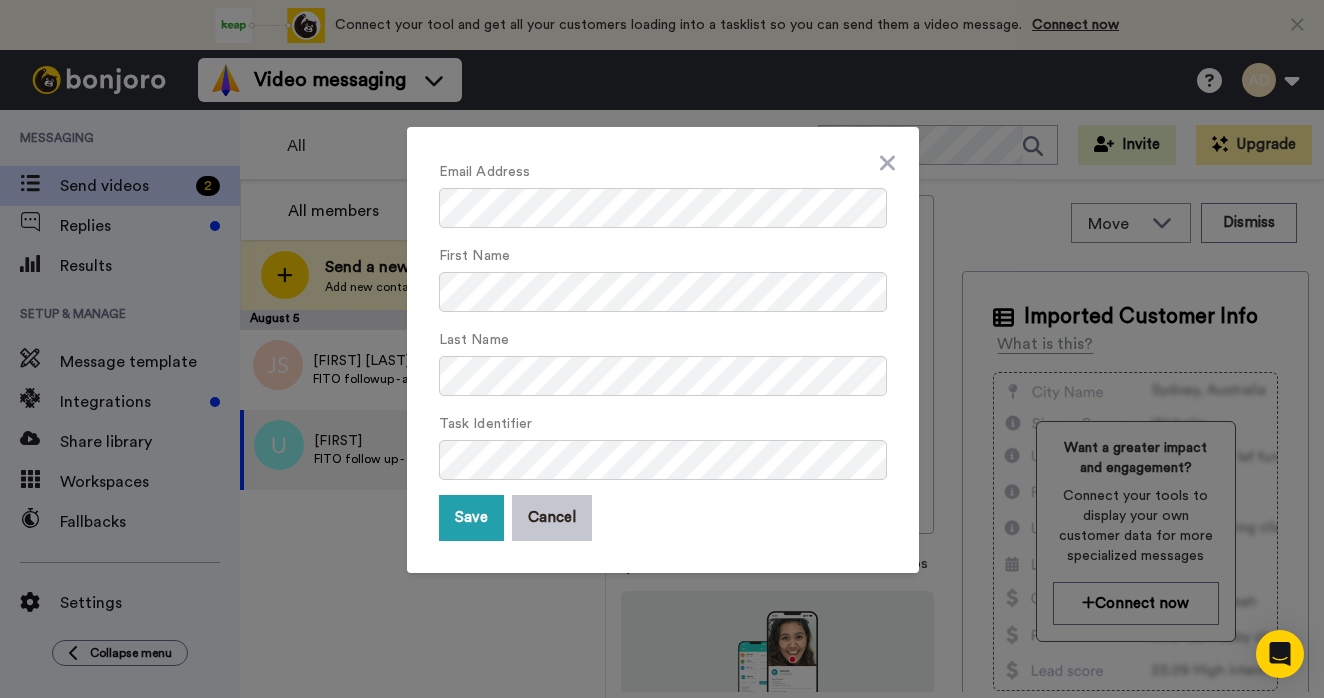 click on "Email Address First Name Last Name Task Identifier Save Cancel" at bounding box center (663, 350) 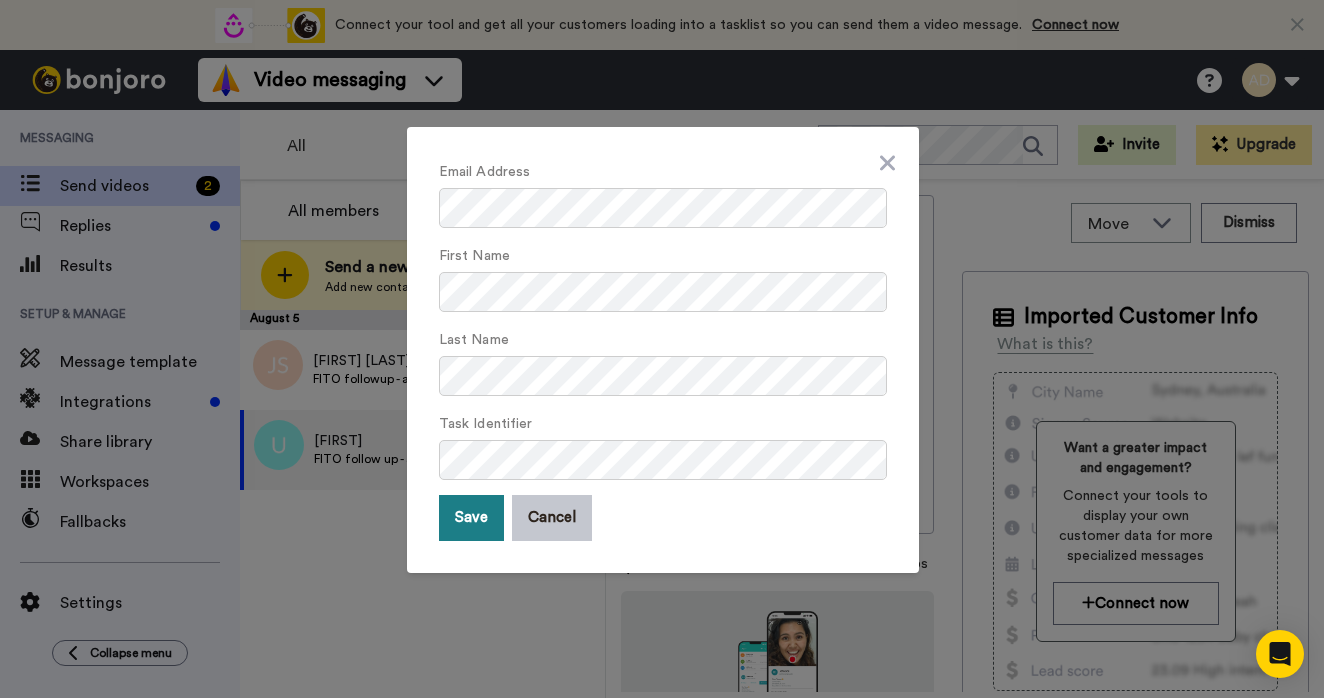 click on "Save" at bounding box center [471, 518] 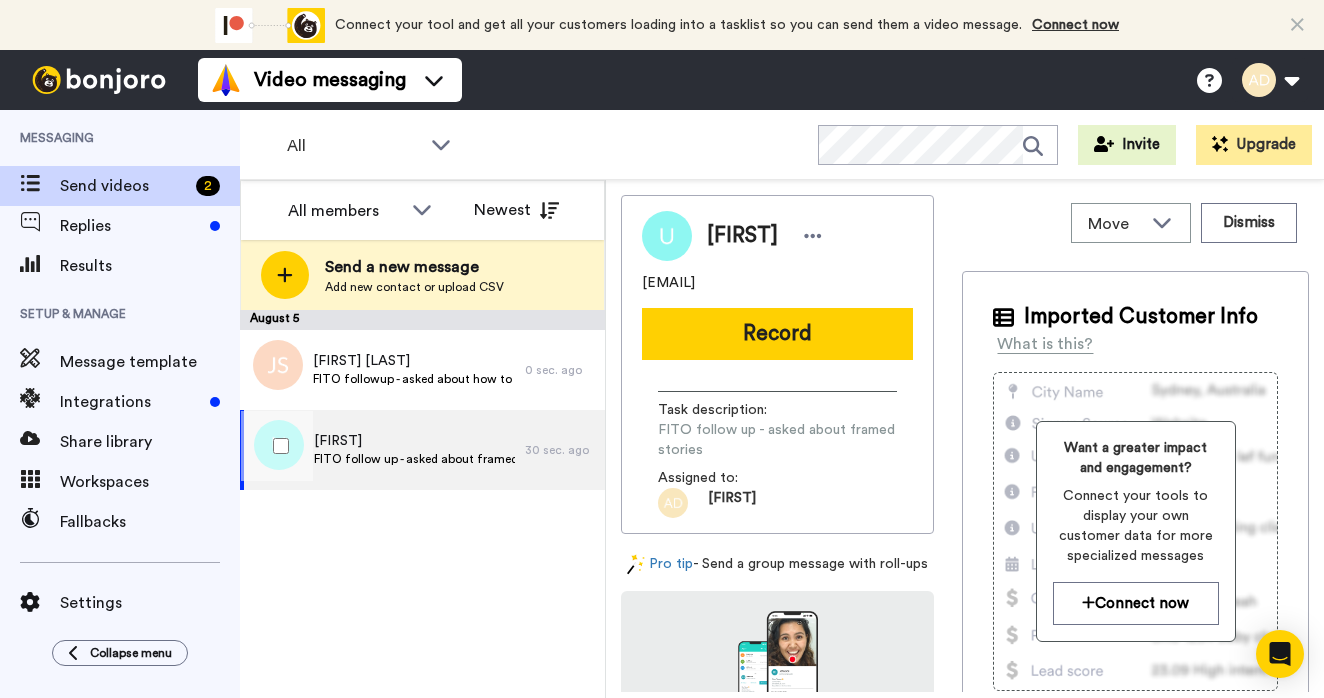 click on "[FIRST]" at bounding box center (414, 441) 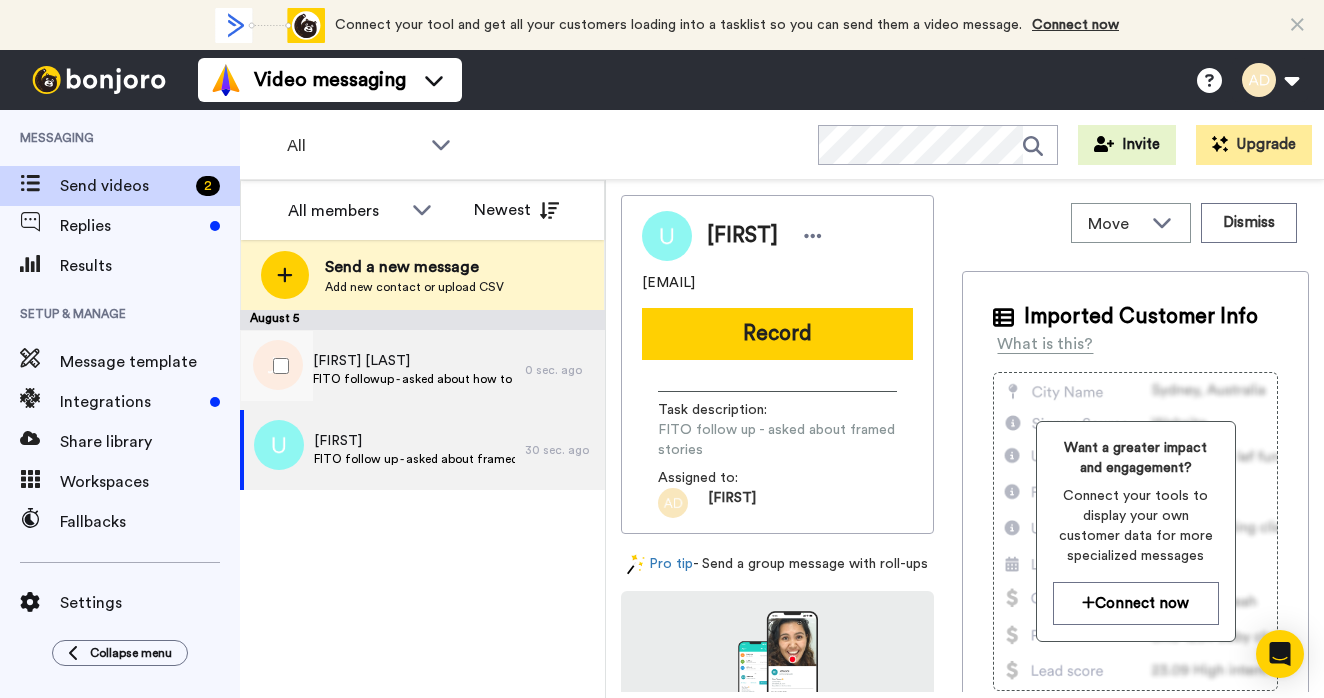click on "FITO followup - asked about how to decide on location names" at bounding box center (414, 379) 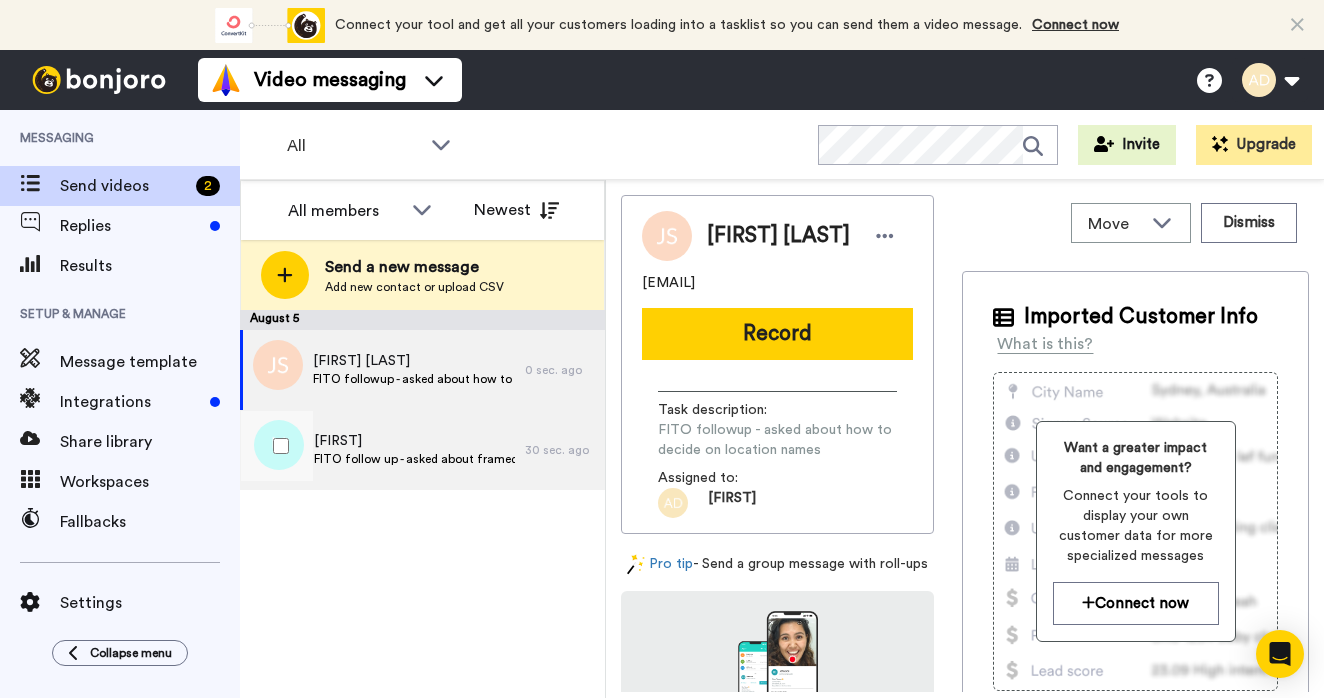 scroll, scrollTop: 0, scrollLeft: 0, axis: both 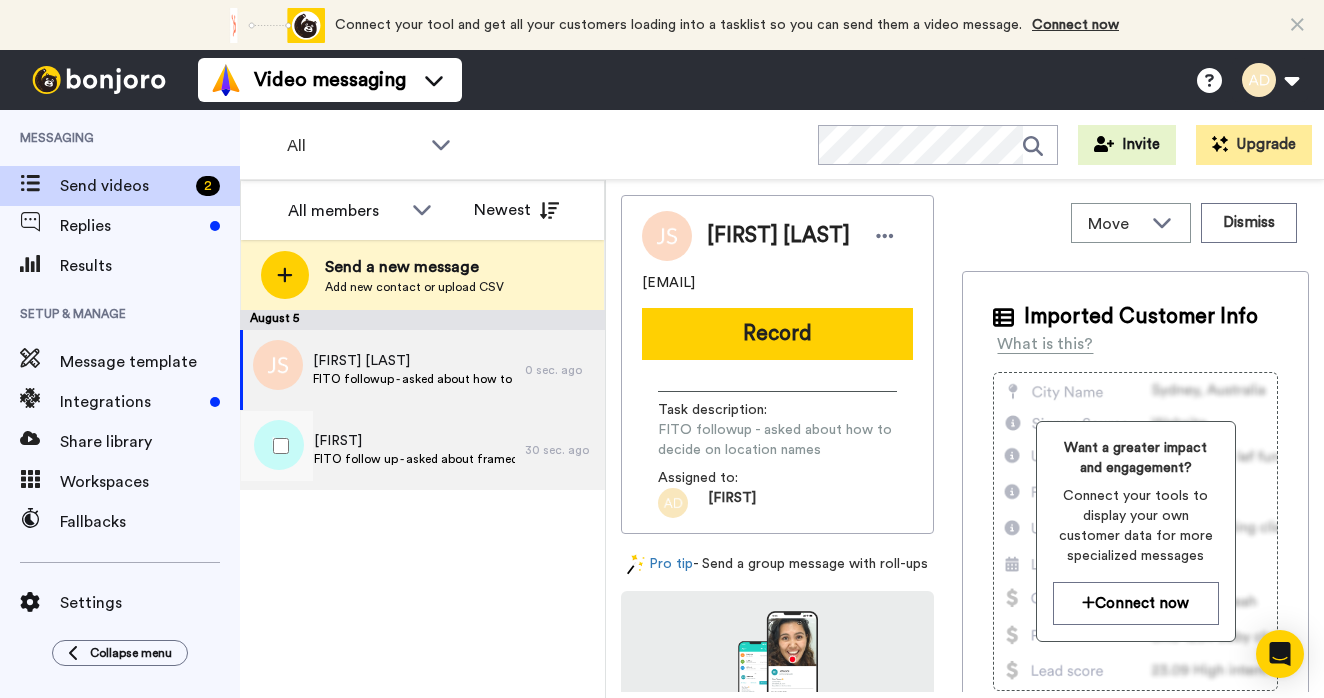 click on "[FIRST]" at bounding box center [414, 441] 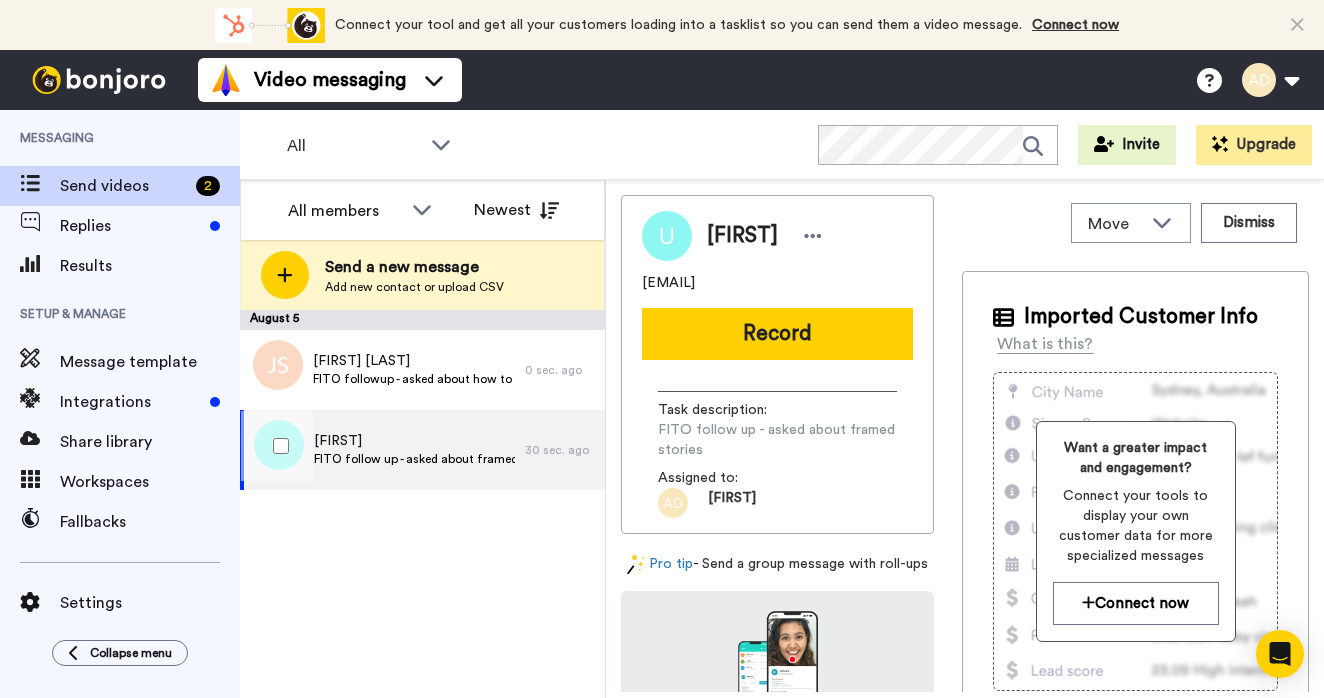 scroll, scrollTop: 0, scrollLeft: 0, axis: both 